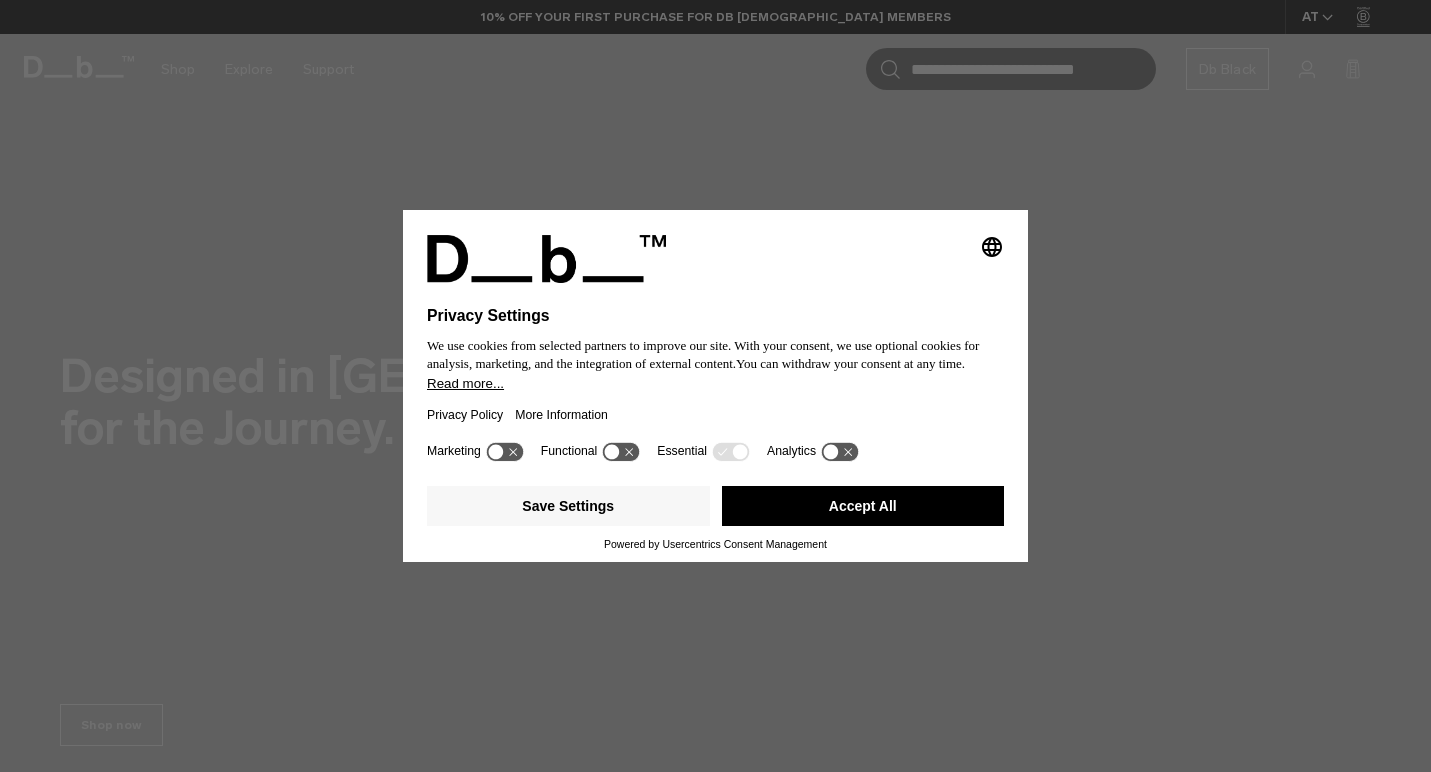scroll, scrollTop: 0, scrollLeft: 0, axis: both 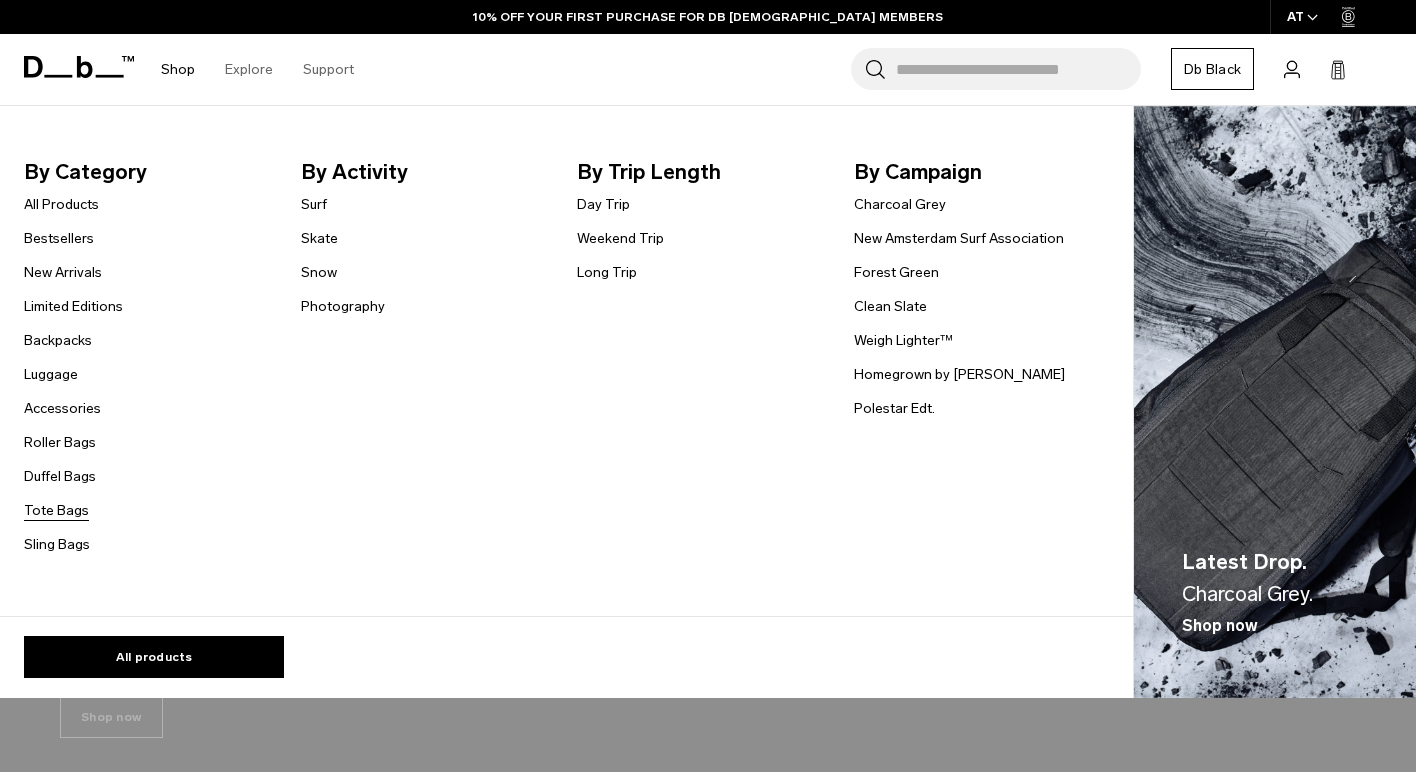 click on "Tote Bags" at bounding box center [56, 510] 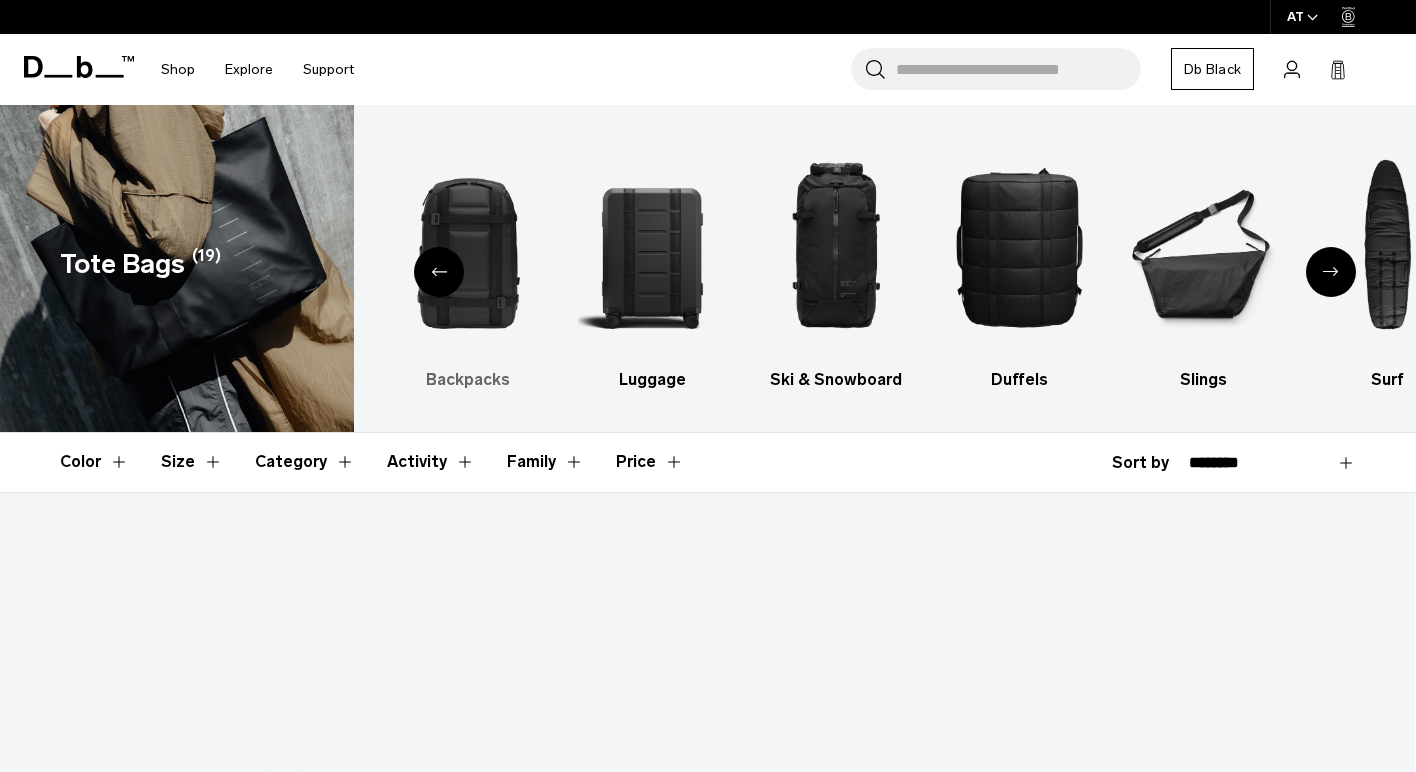 scroll, scrollTop: 0, scrollLeft: 0, axis: both 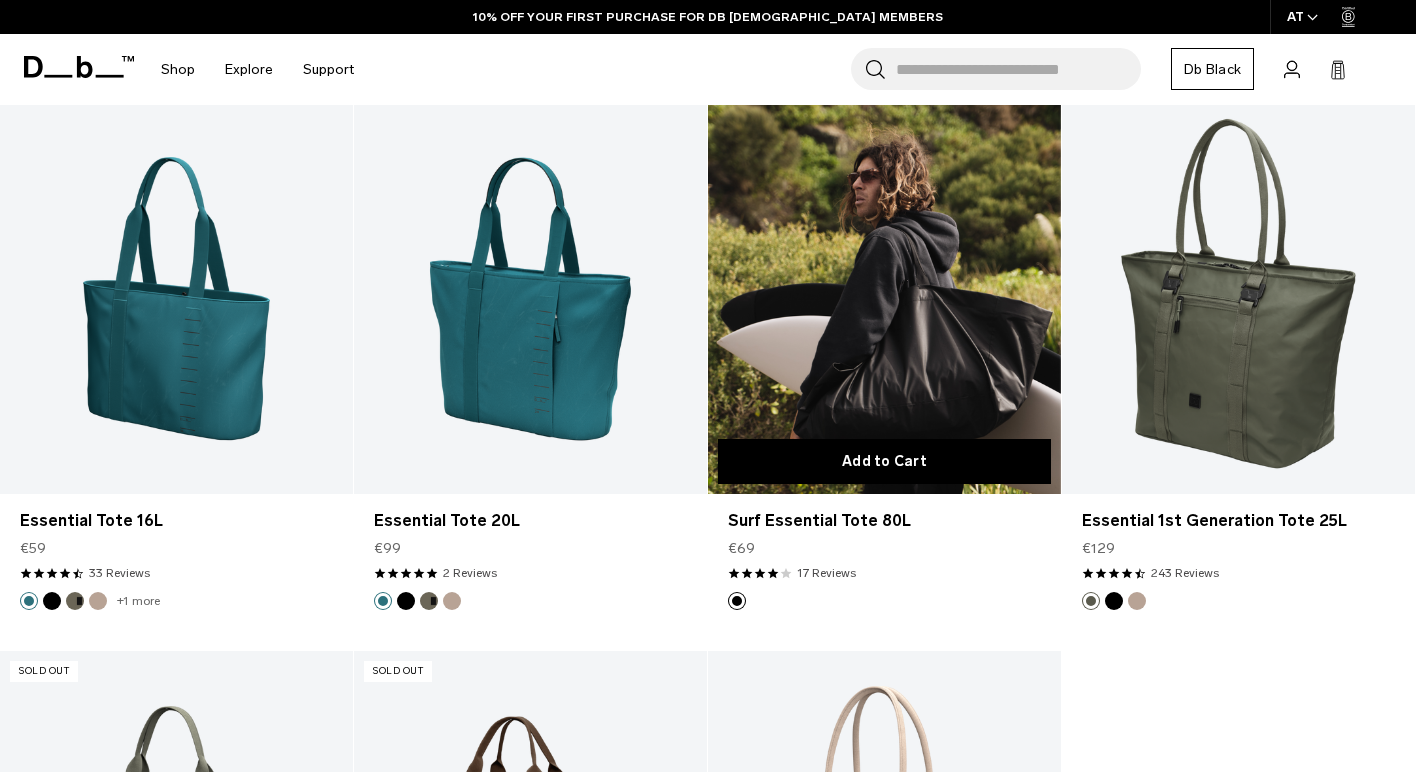 click on "Add to Cart" at bounding box center [884, 461] 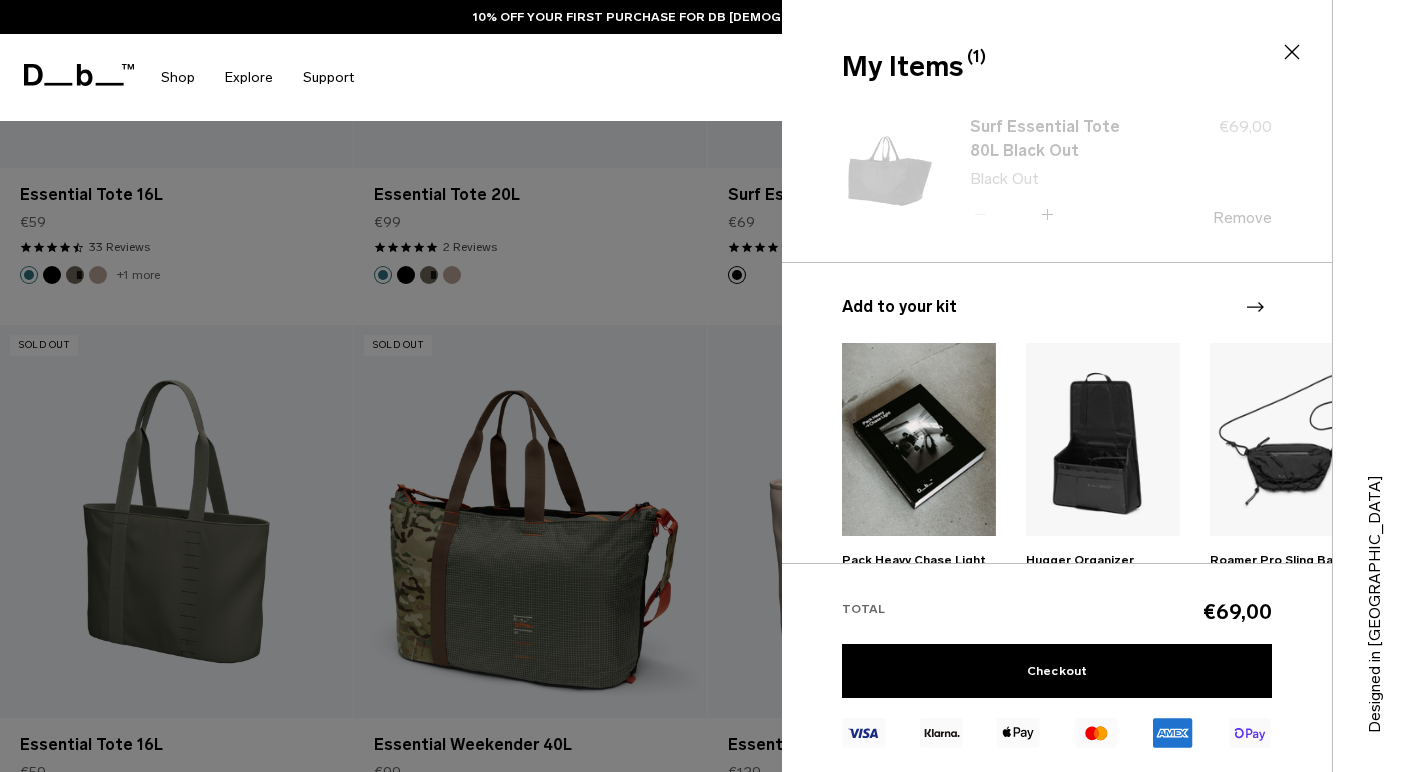 scroll, scrollTop: 2560, scrollLeft: 0, axis: vertical 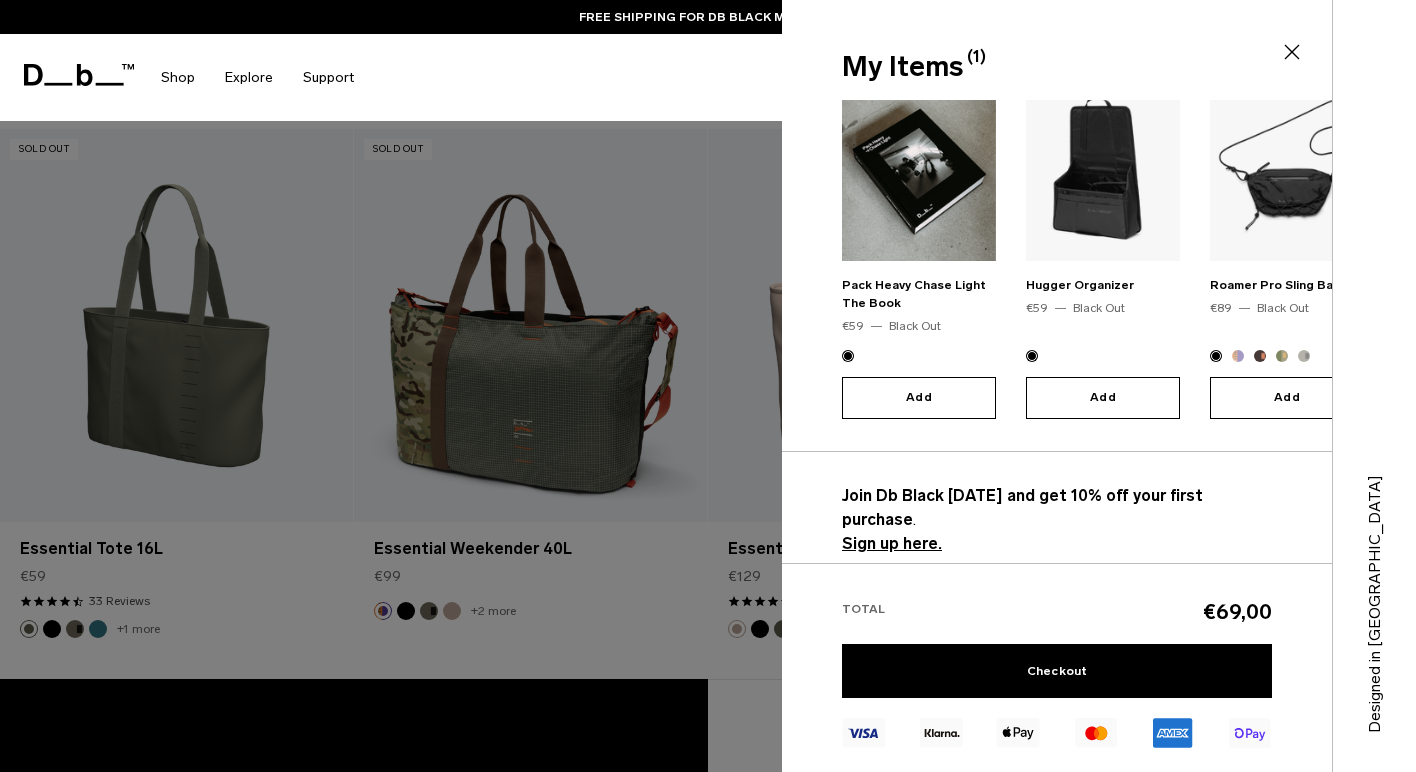 click 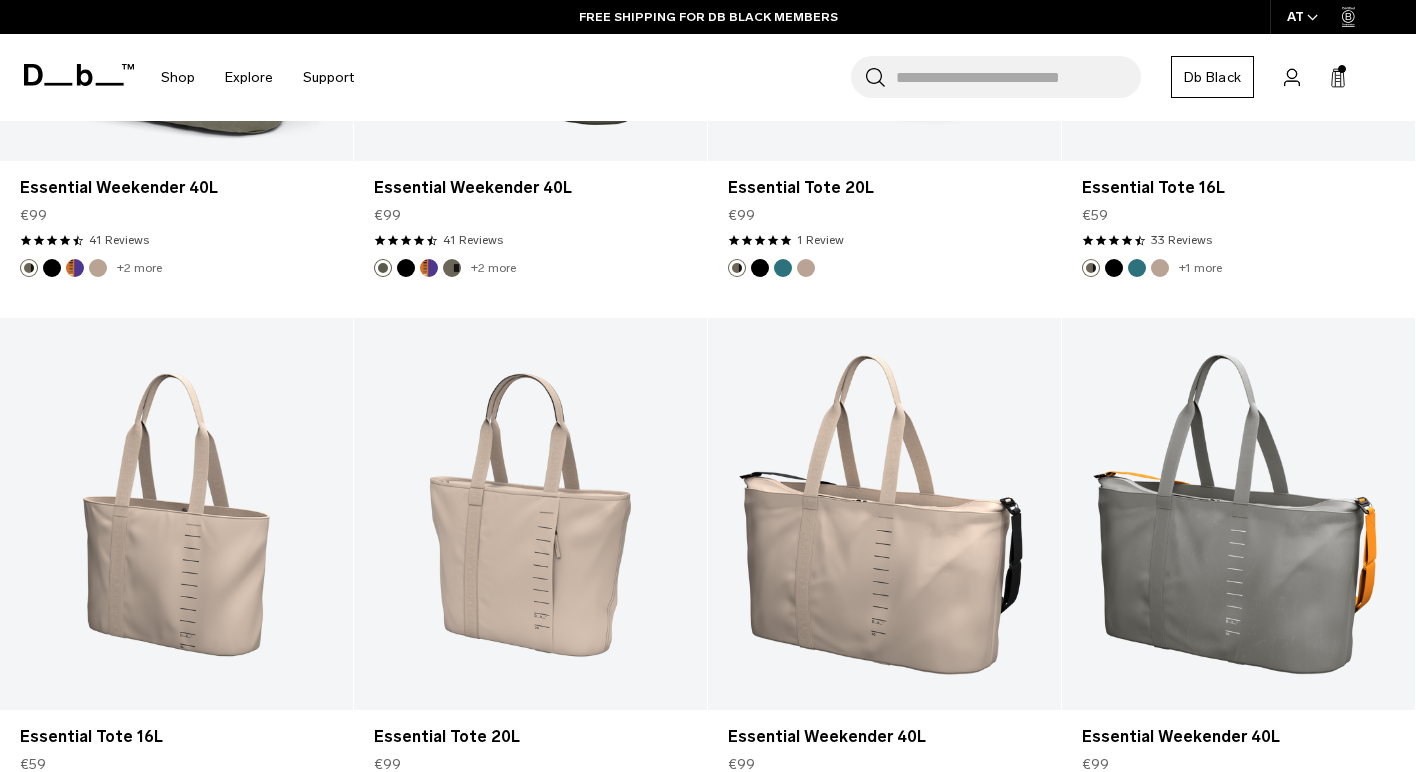 scroll, scrollTop: 0, scrollLeft: 0, axis: both 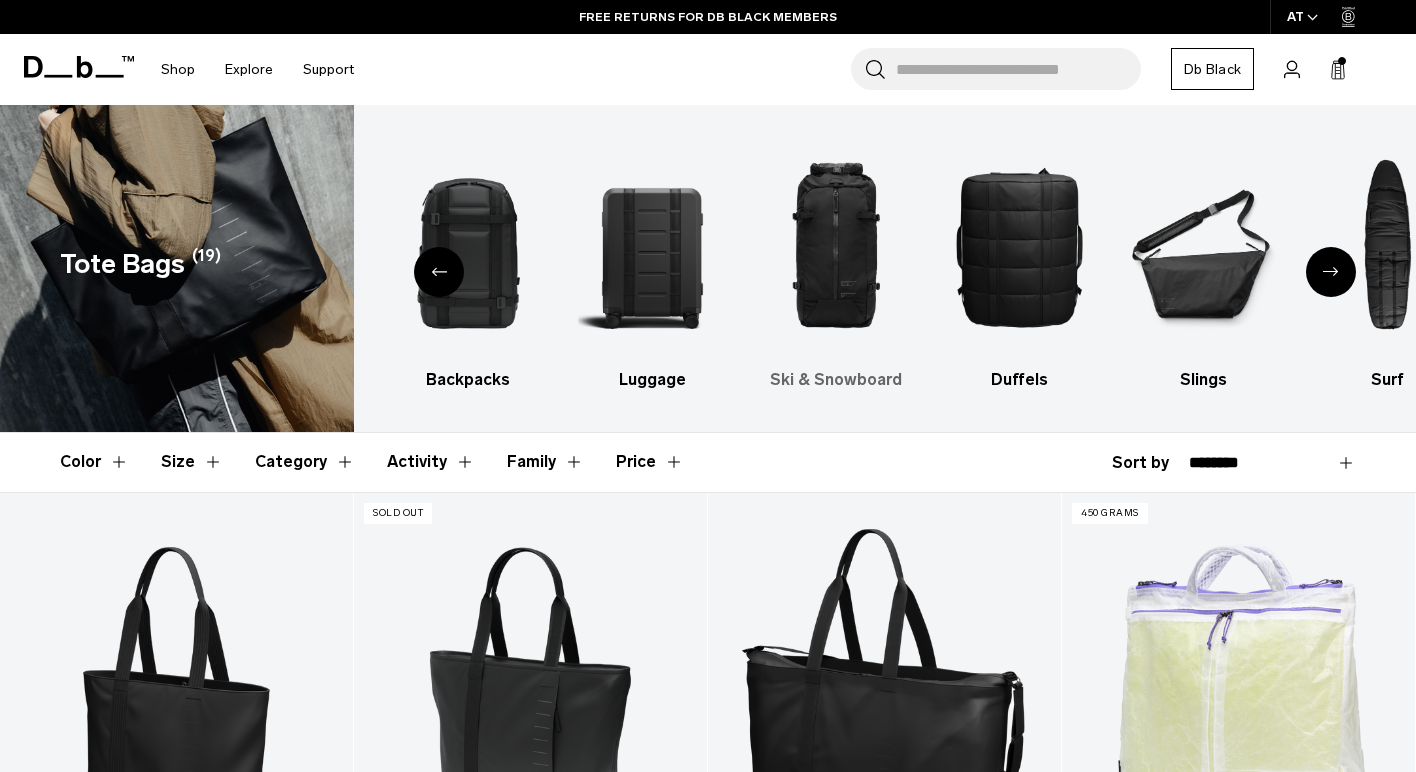 click at bounding box center (836, 246) 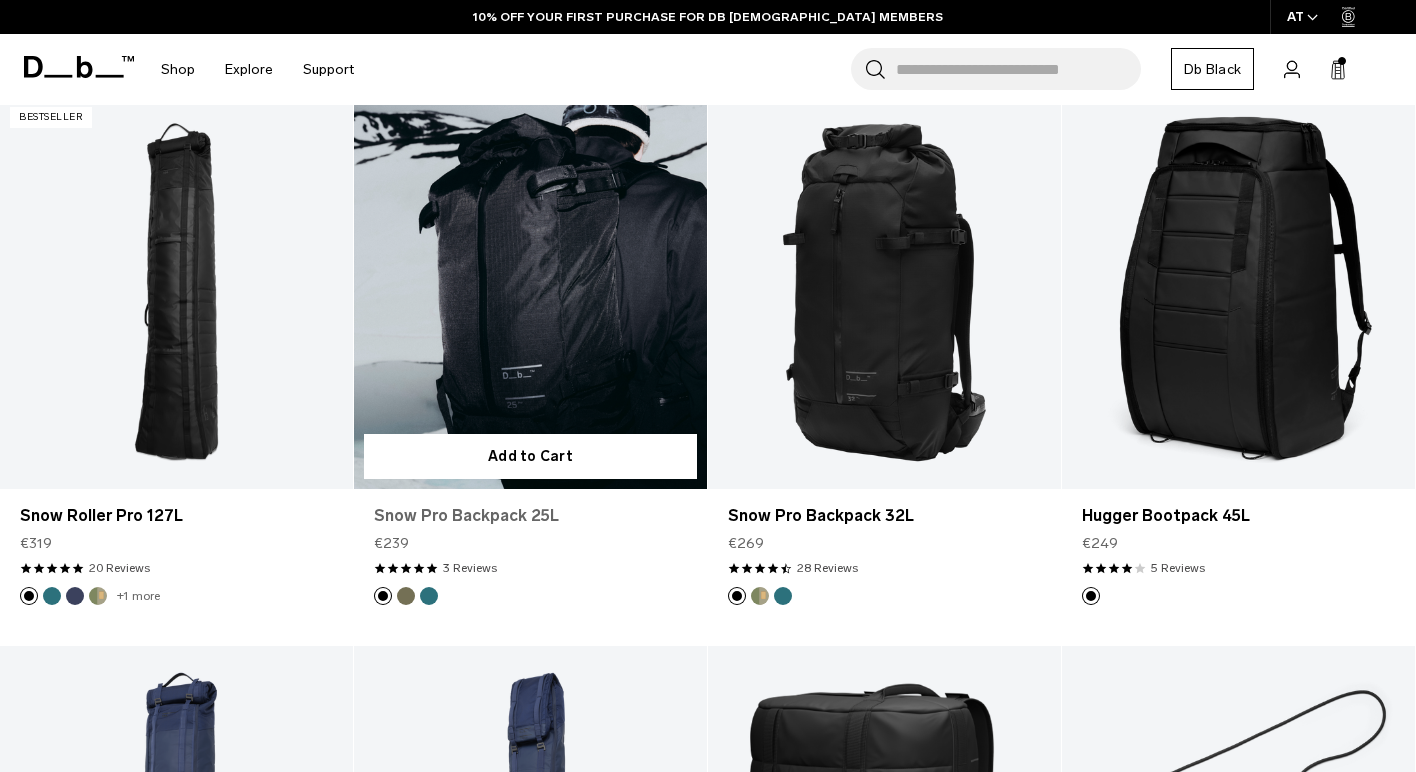 scroll, scrollTop: 0, scrollLeft: 0, axis: both 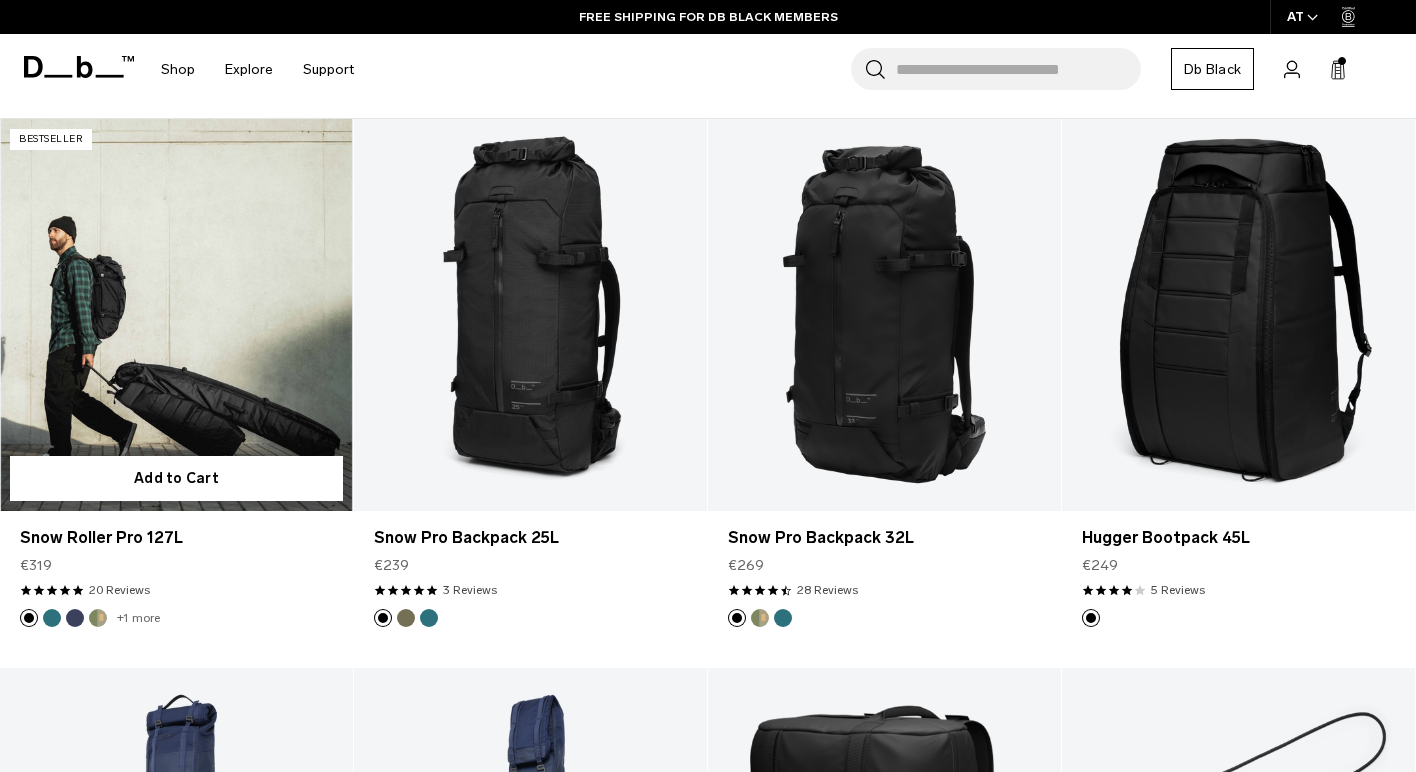 click at bounding box center (98, 618) 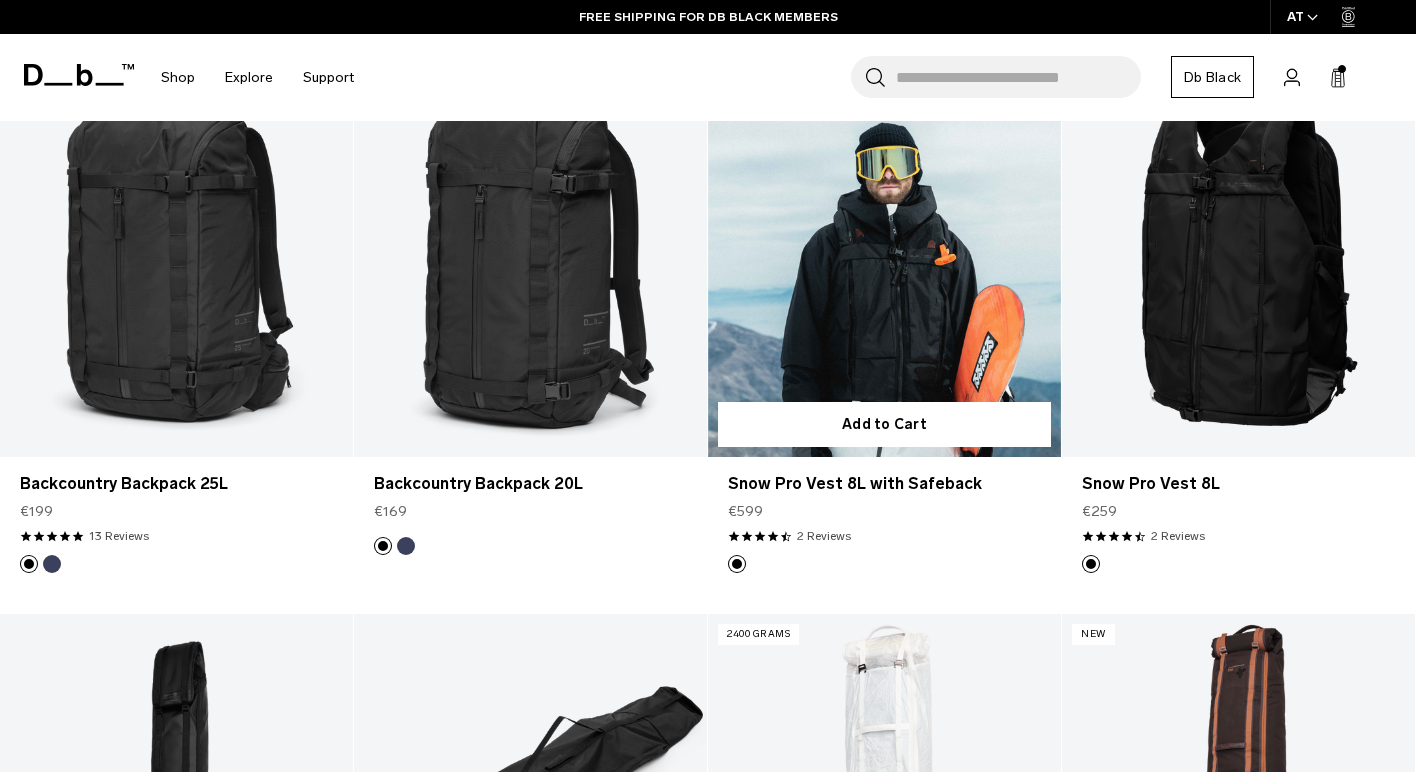 scroll, scrollTop: 1372, scrollLeft: 0, axis: vertical 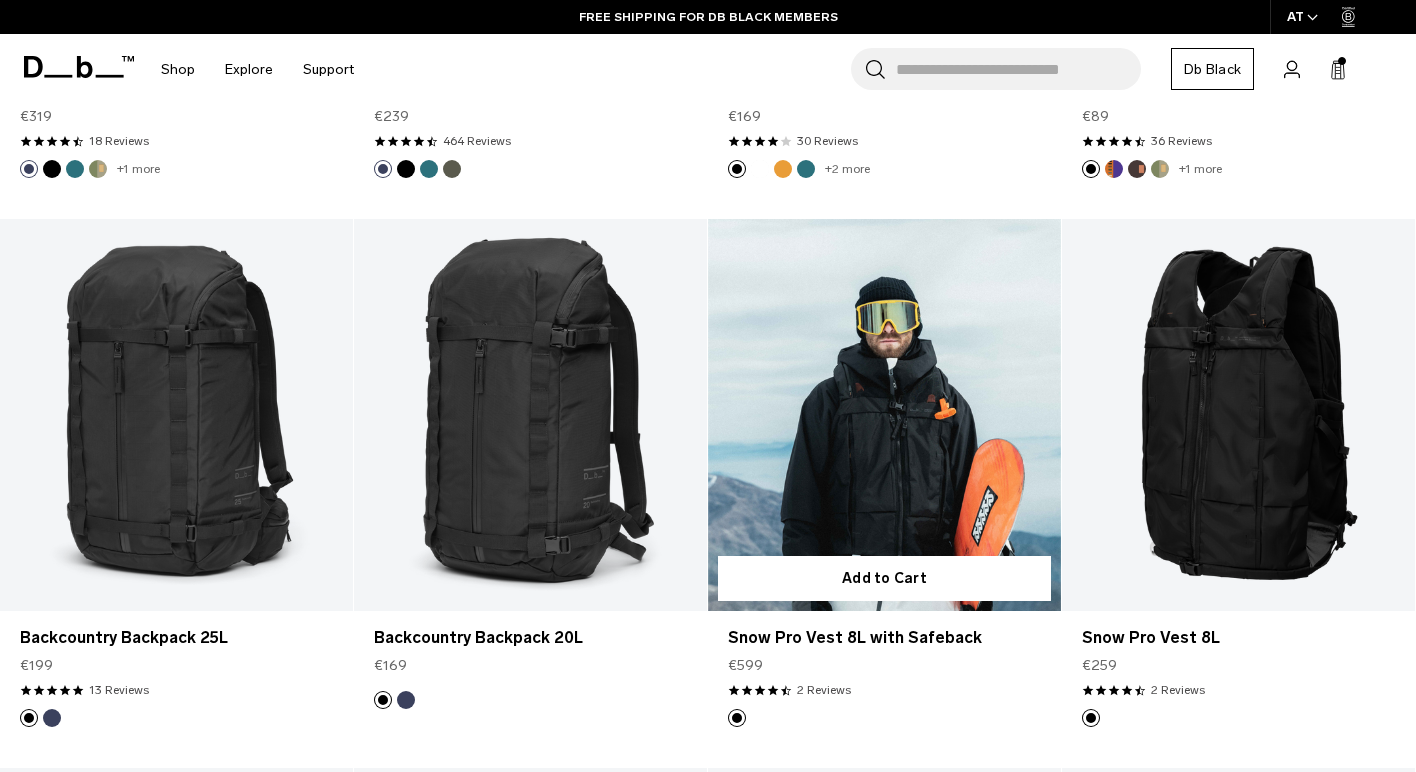 click at bounding box center (884, 415) 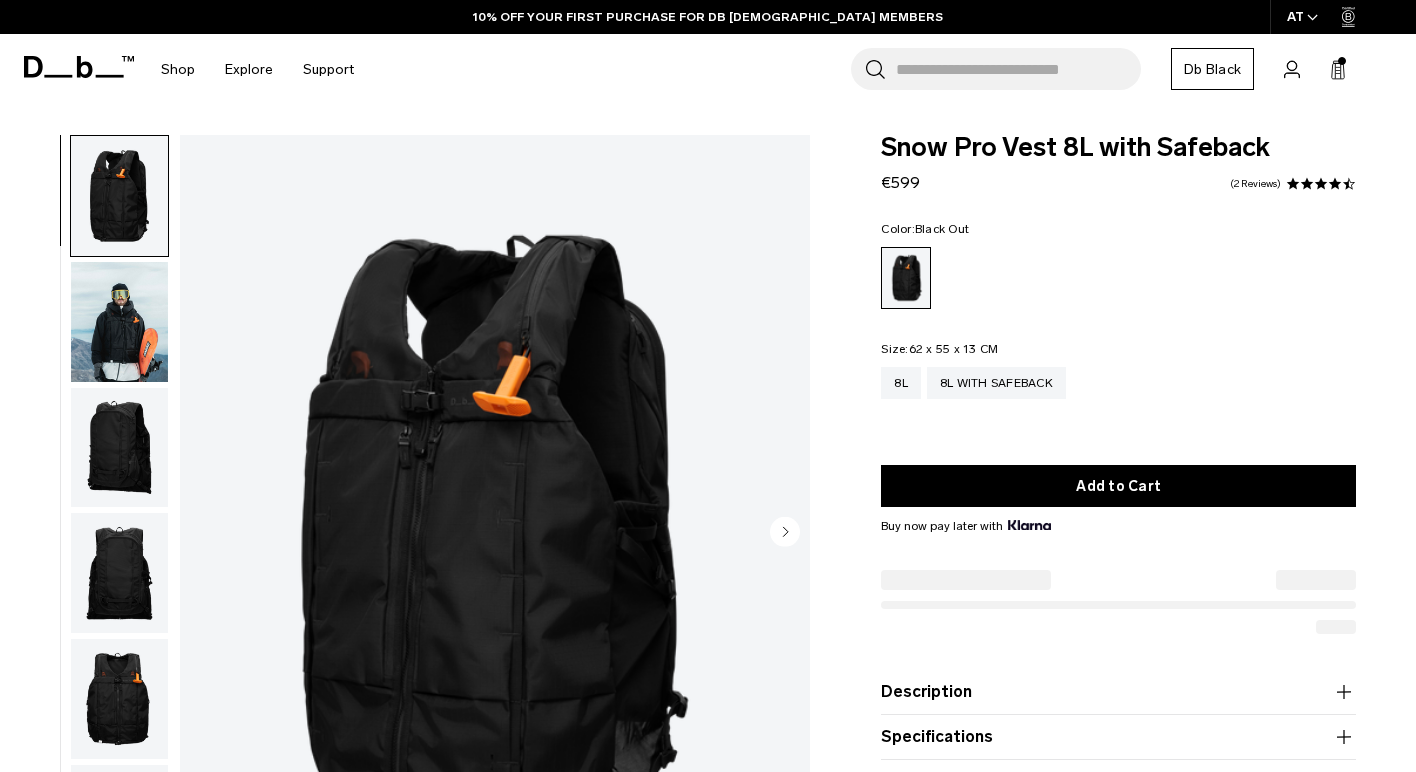 scroll, scrollTop: 0, scrollLeft: 0, axis: both 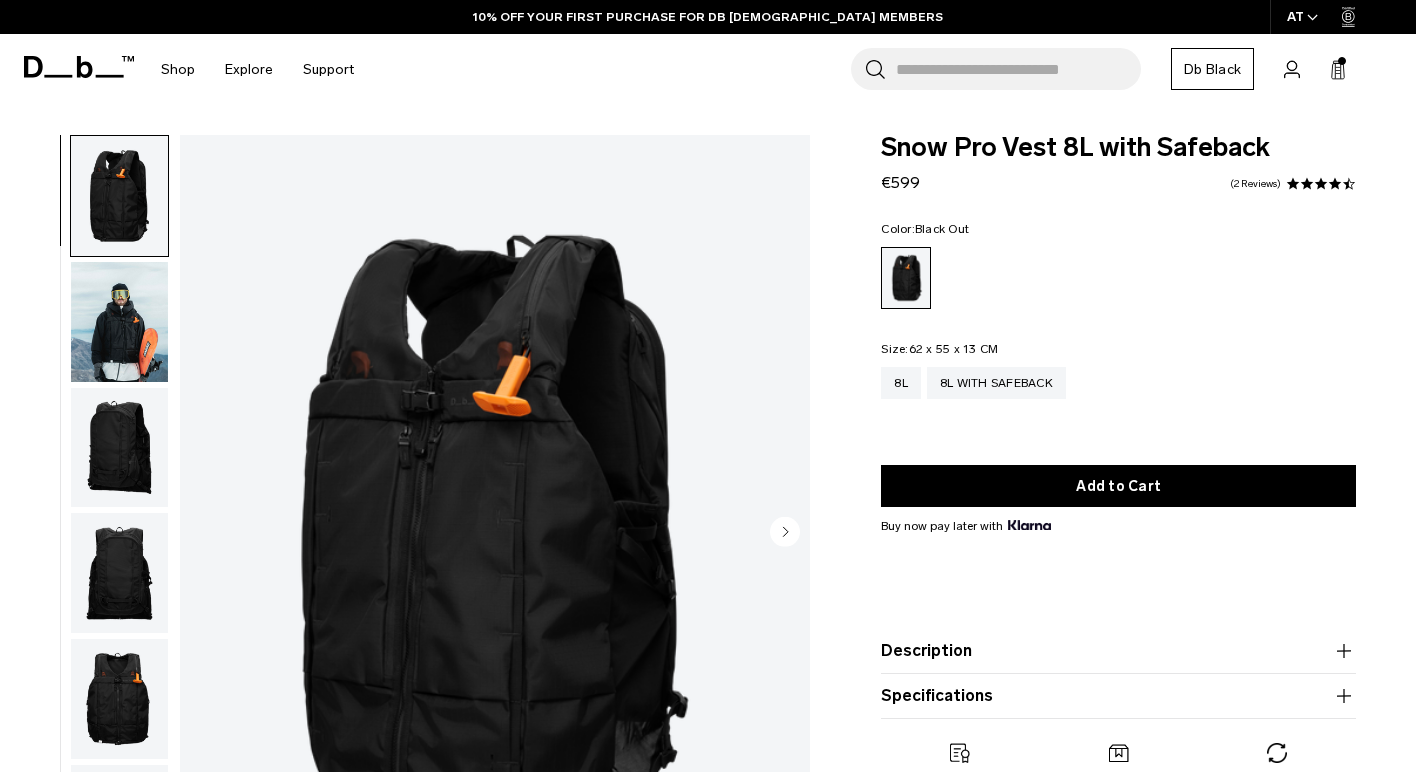 click at bounding box center (119, 448) 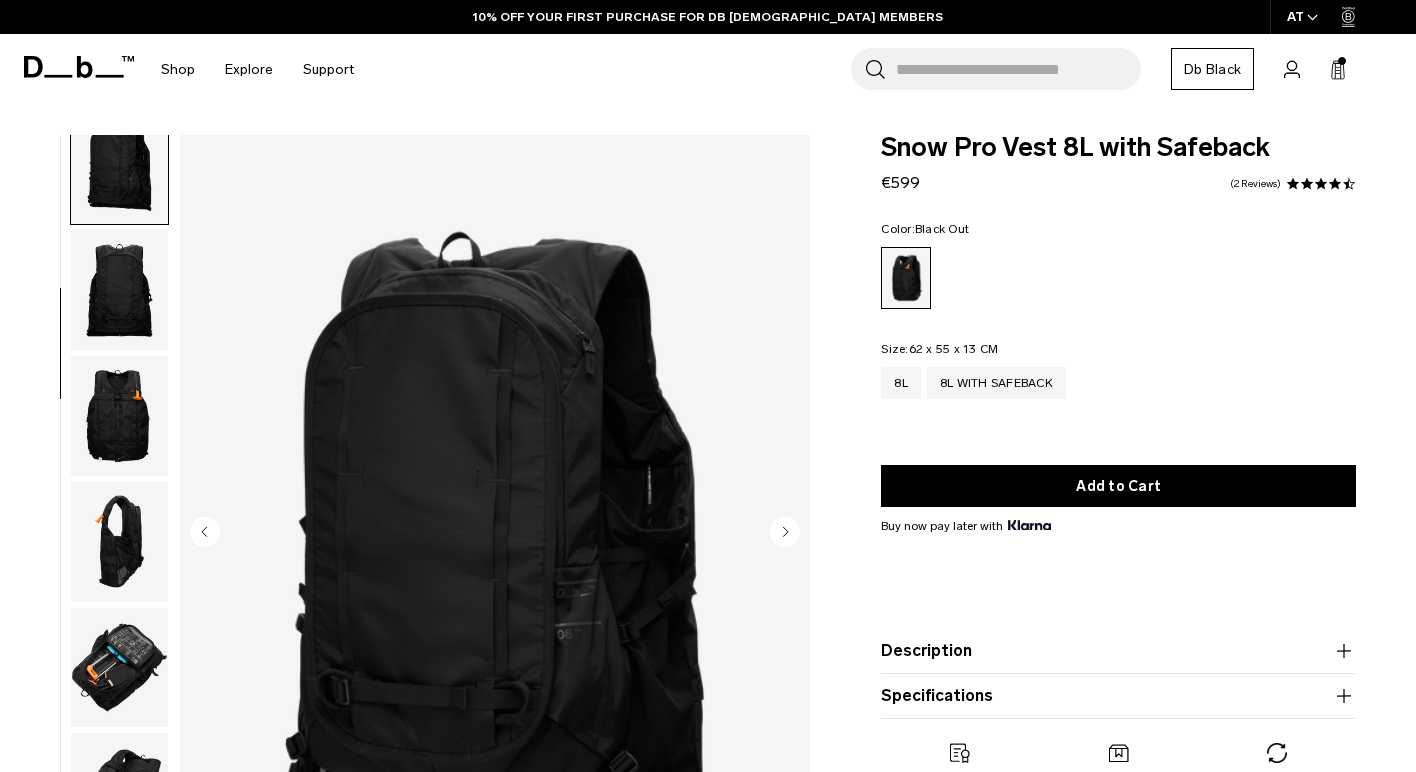 click at bounding box center (119, 668) 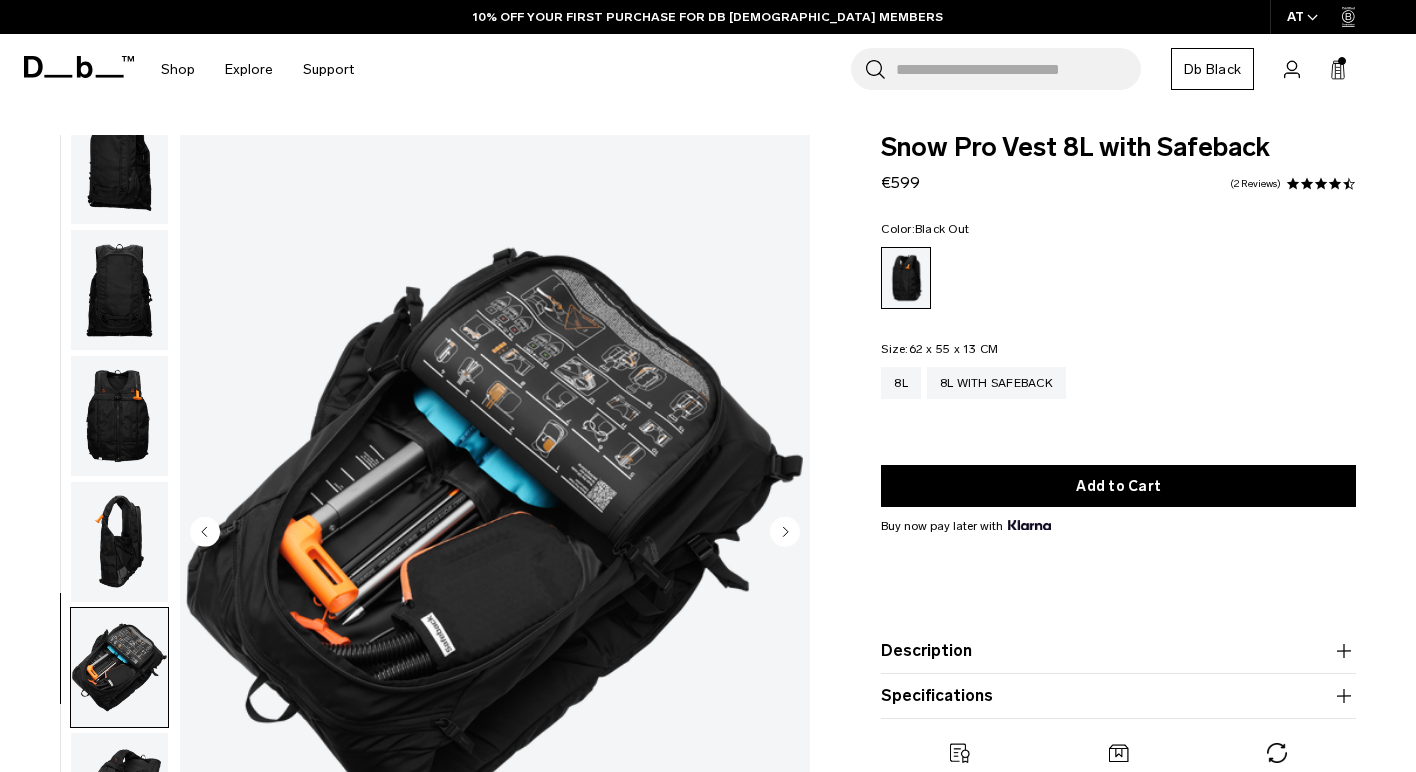 scroll, scrollTop: 465, scrollLeft: 0, axis: vertical 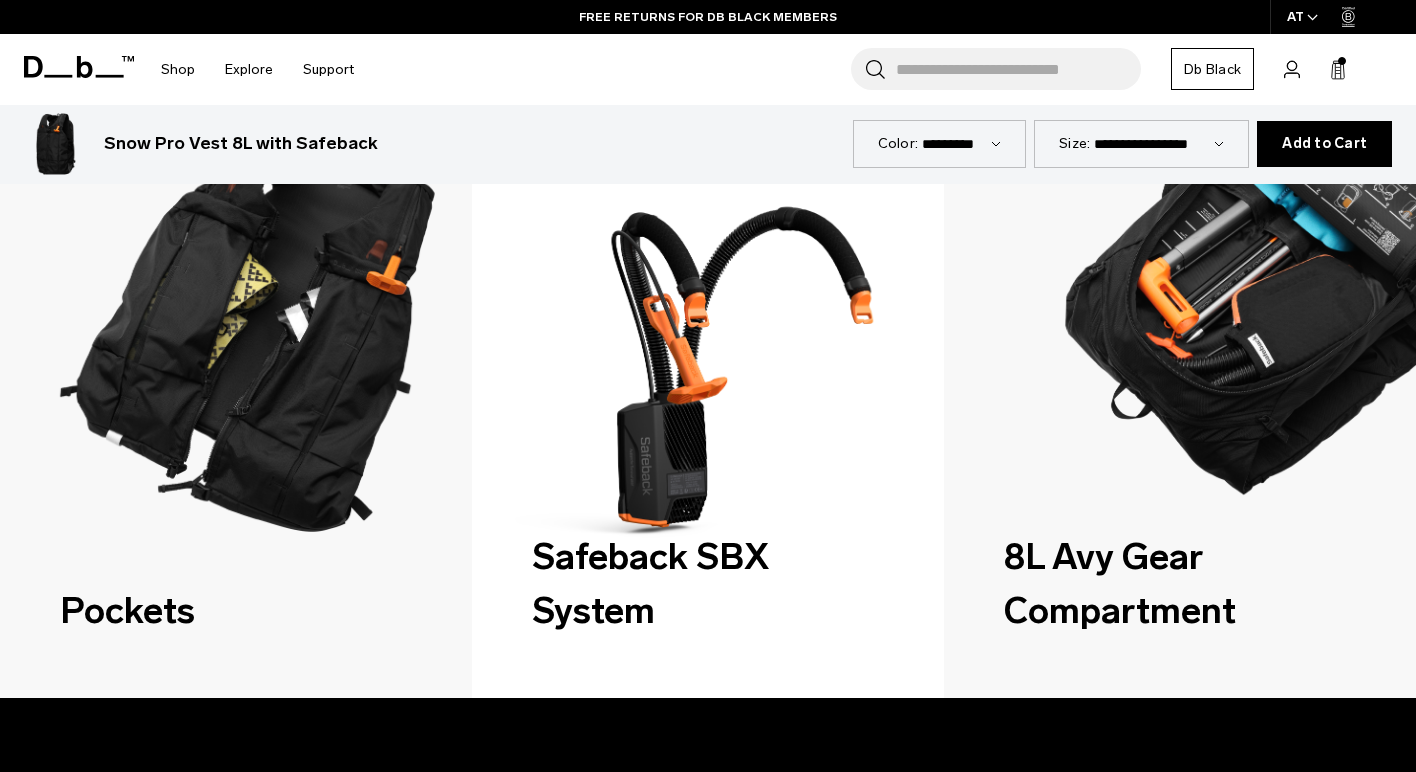 drag, startPoint x: 78, startPoint y: 625, endPoint x: 429, endPoint y: 651, distance: 351.96164 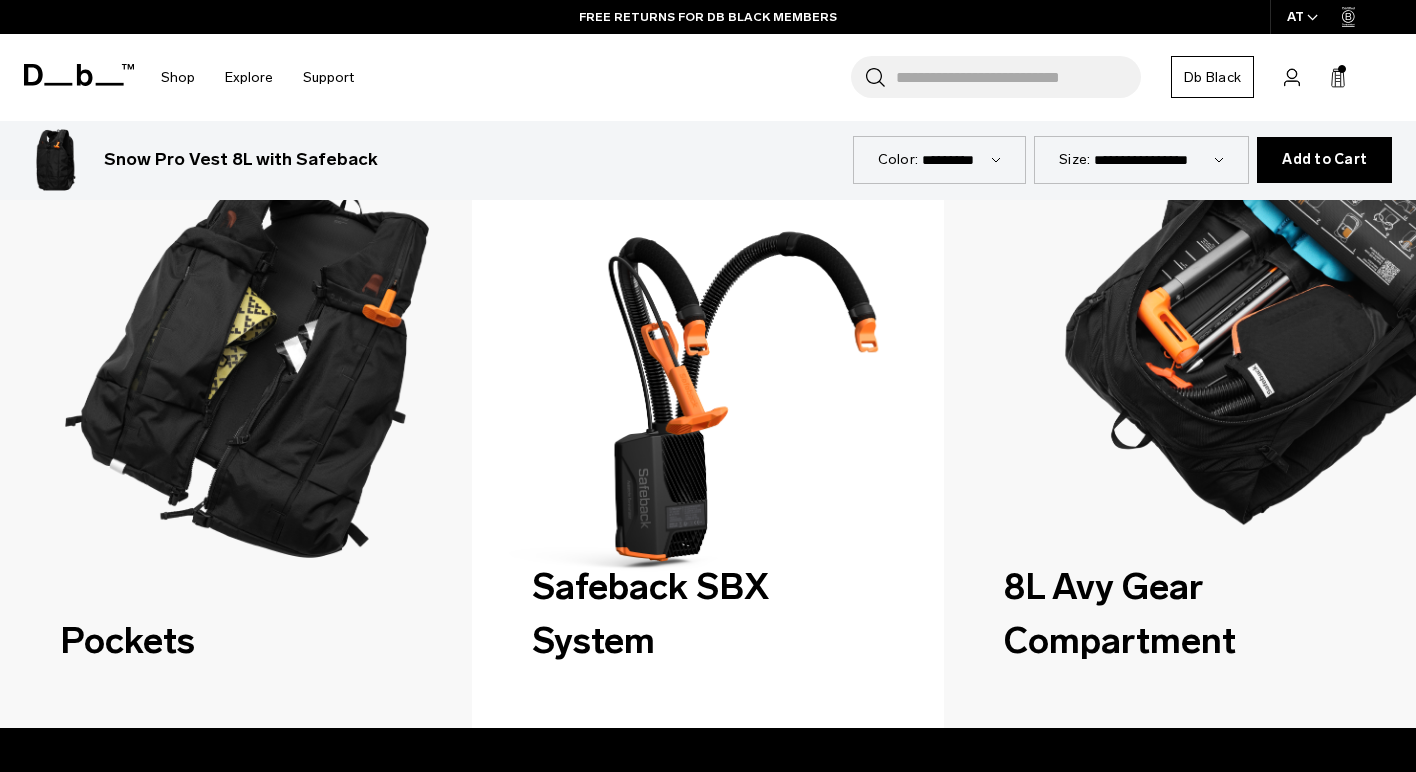click on "Safeback SBX System" at bounding box center [708, 614] 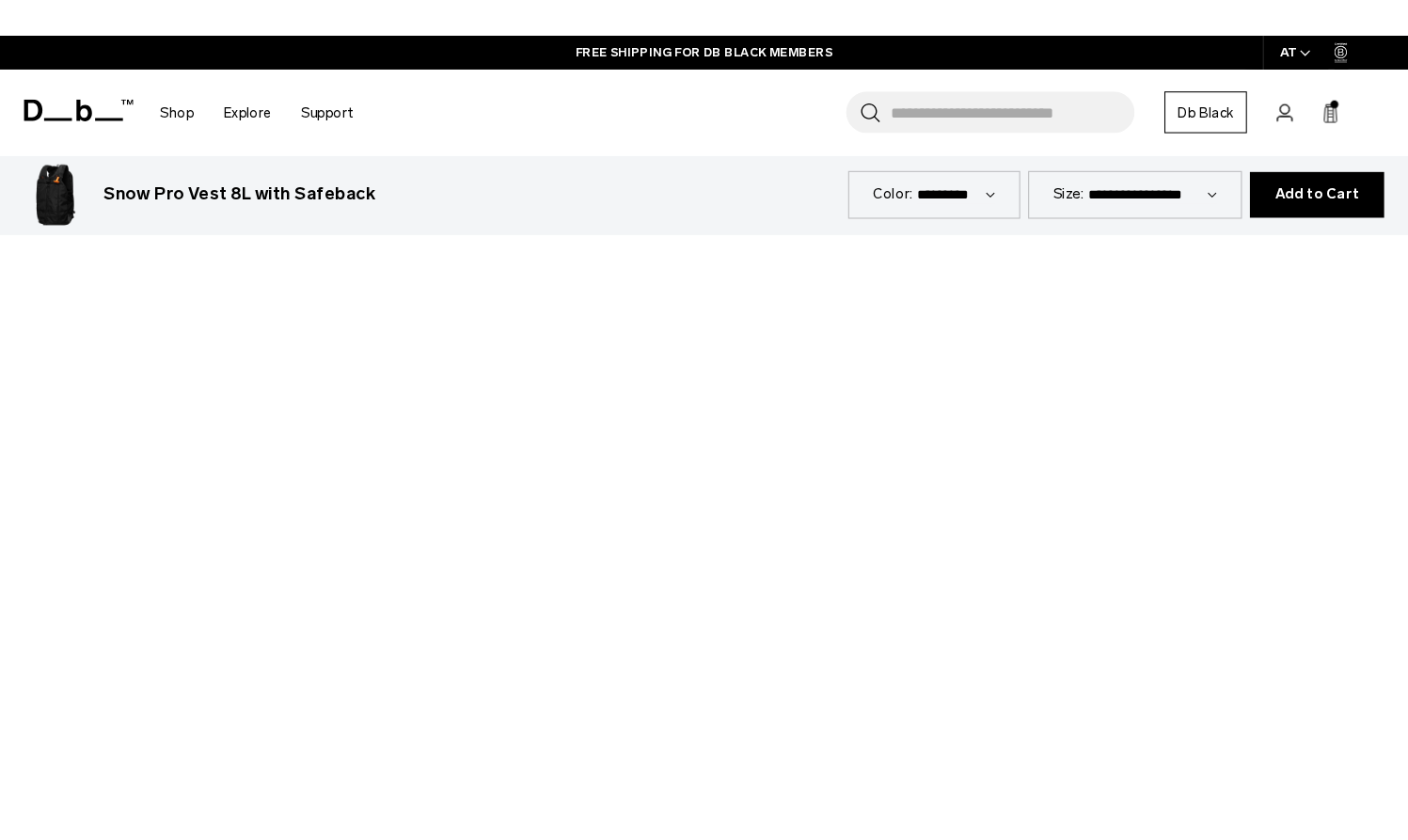scroll, scrollTop: 3468, scrollLeft: 0, axis: vertical 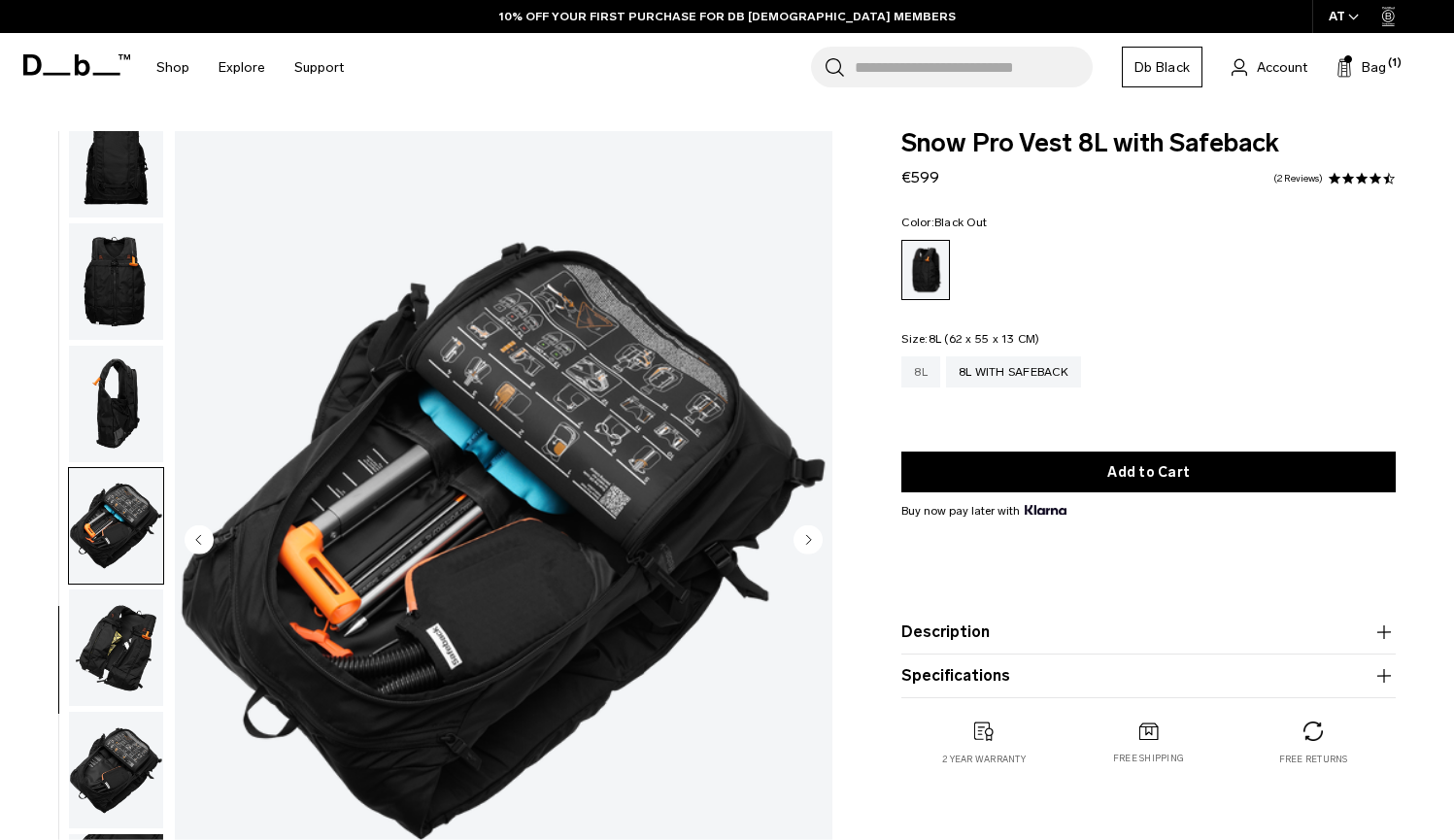 click on "8L" at bounding box center [921, 372] 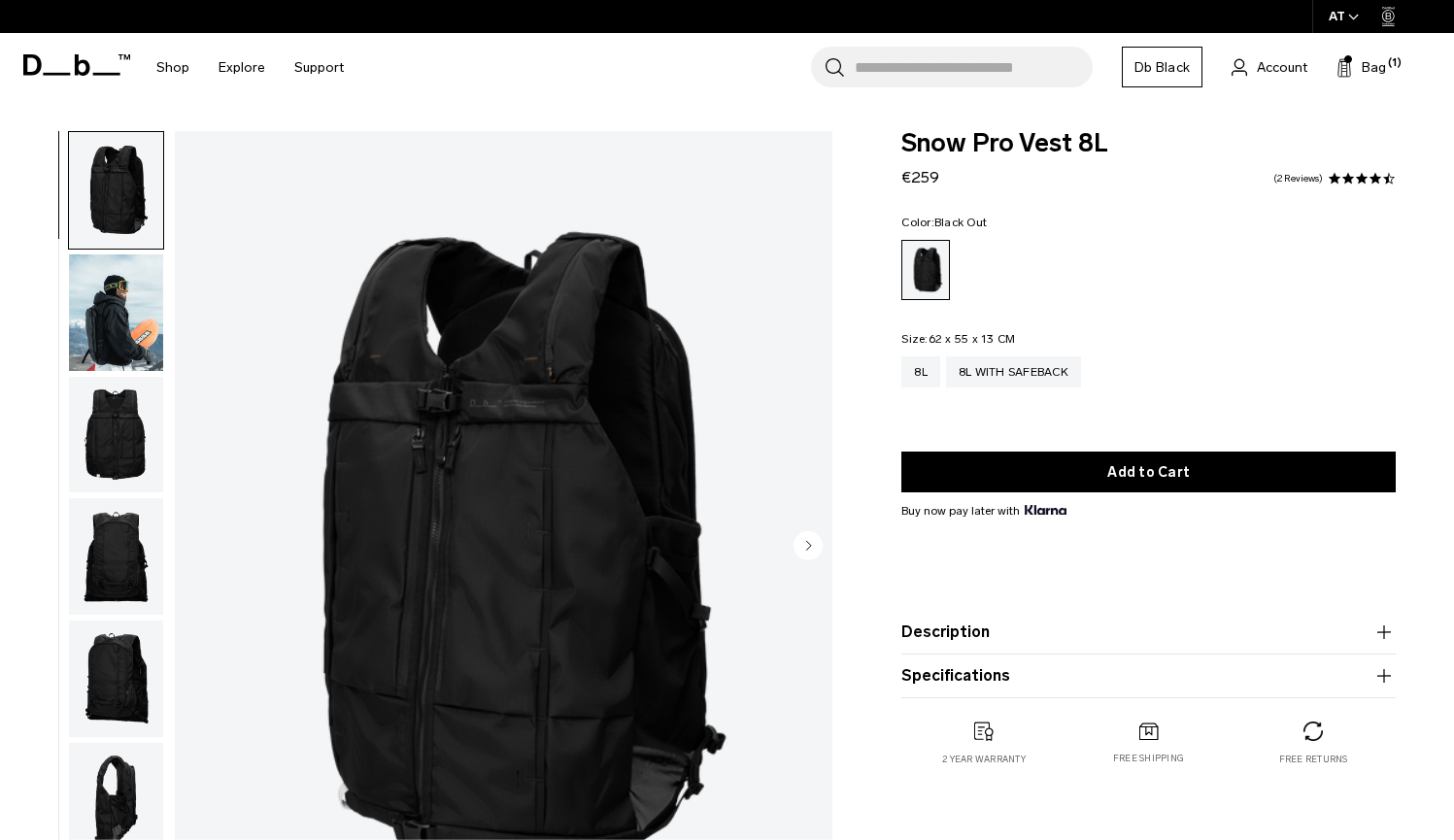 scroll, scrollTop: 0, scrollLeft: 0, axis: both 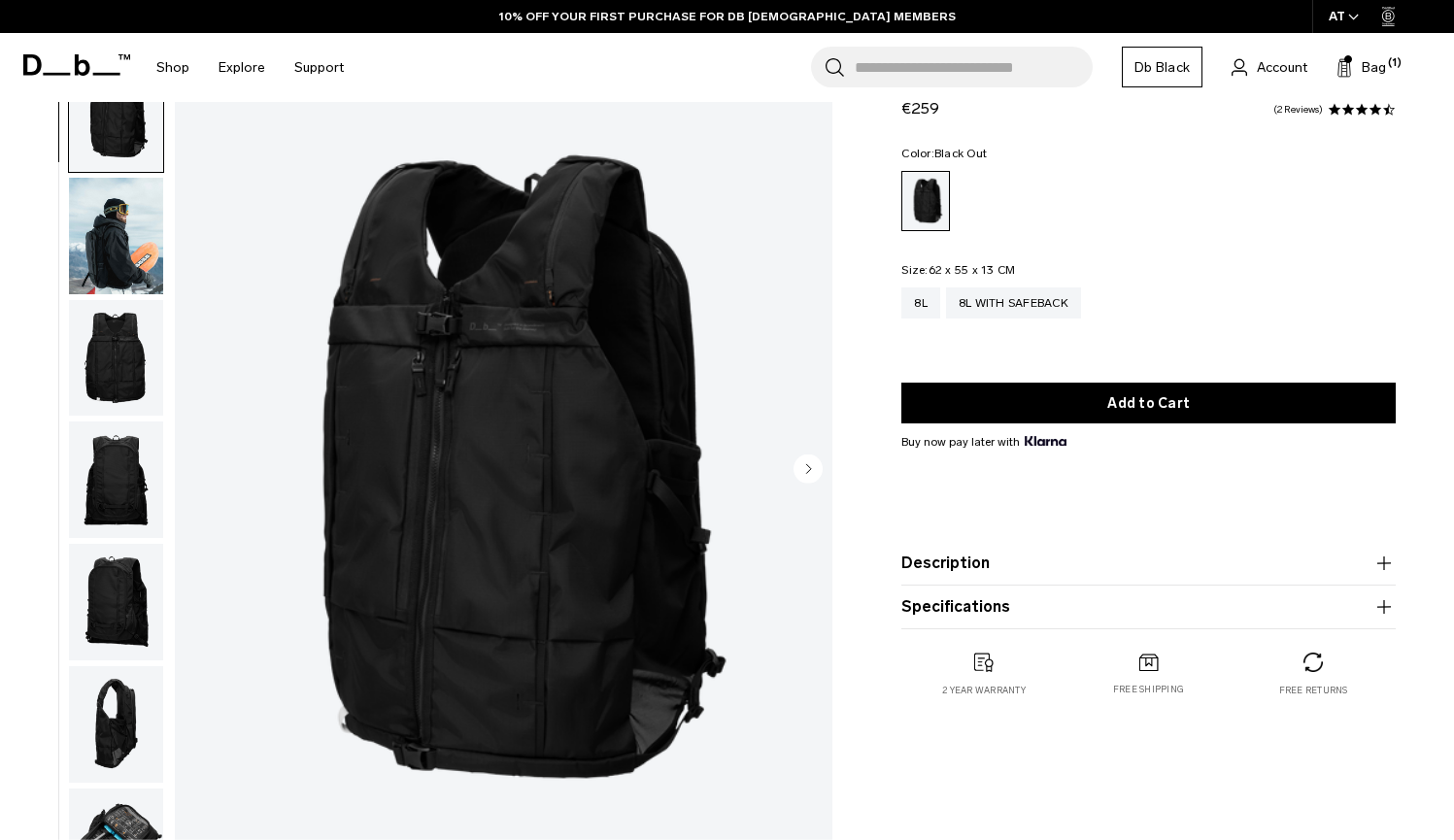 click at bounding box center (116, 358) 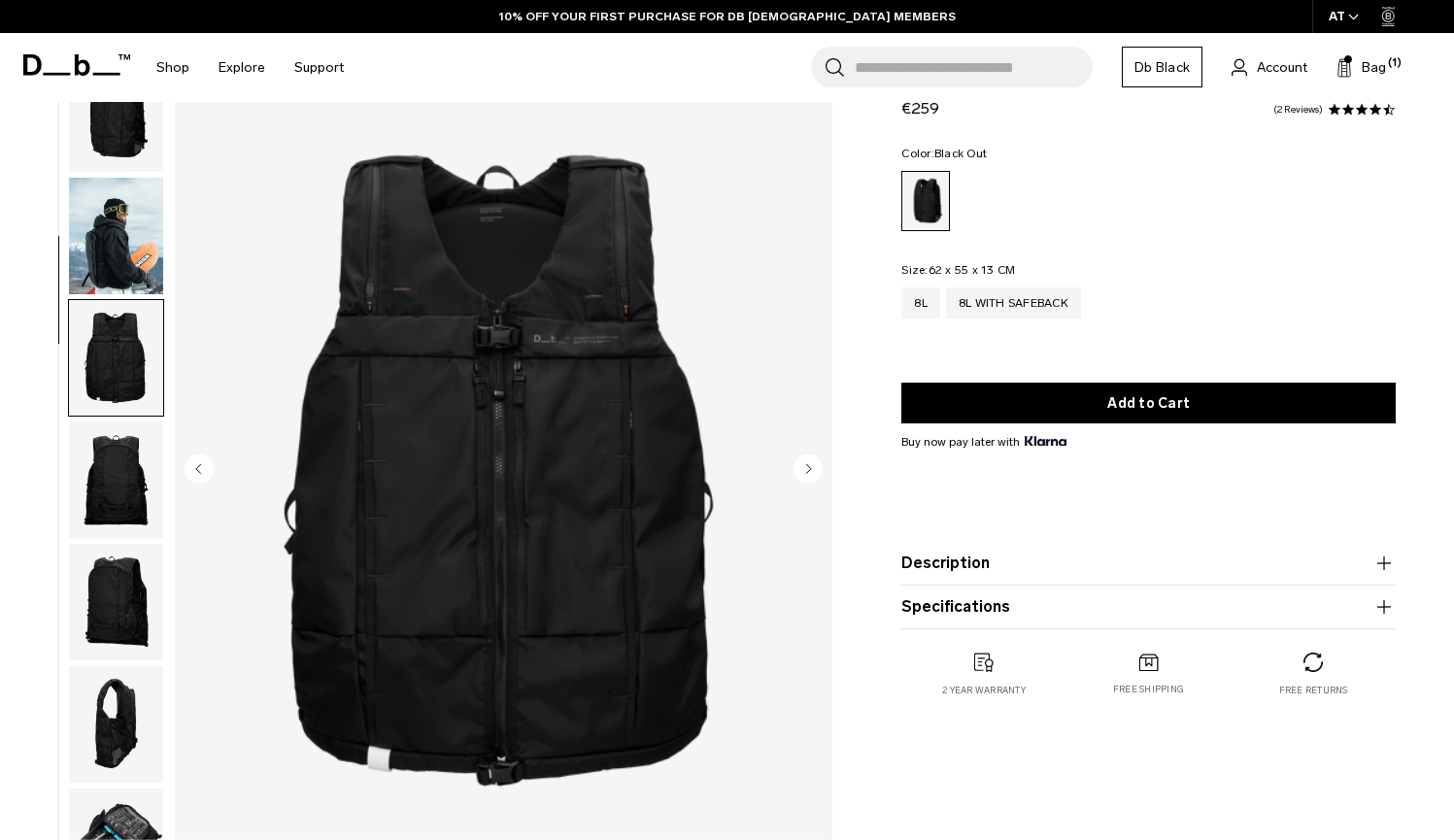 scroll, scrollTop: 246, scrollLeft: 0, axis: vertical 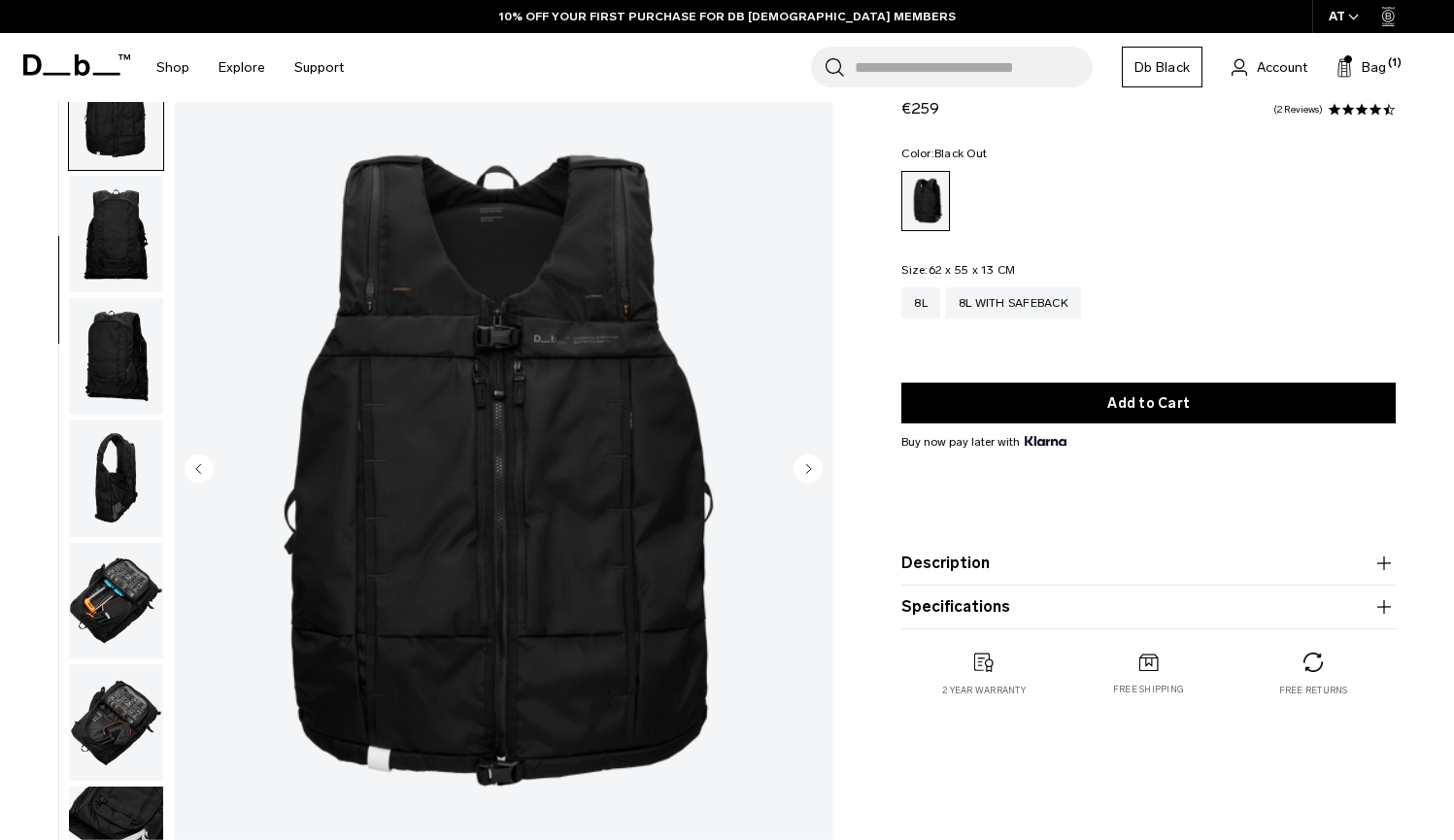 click at bounding box center (116, 601) 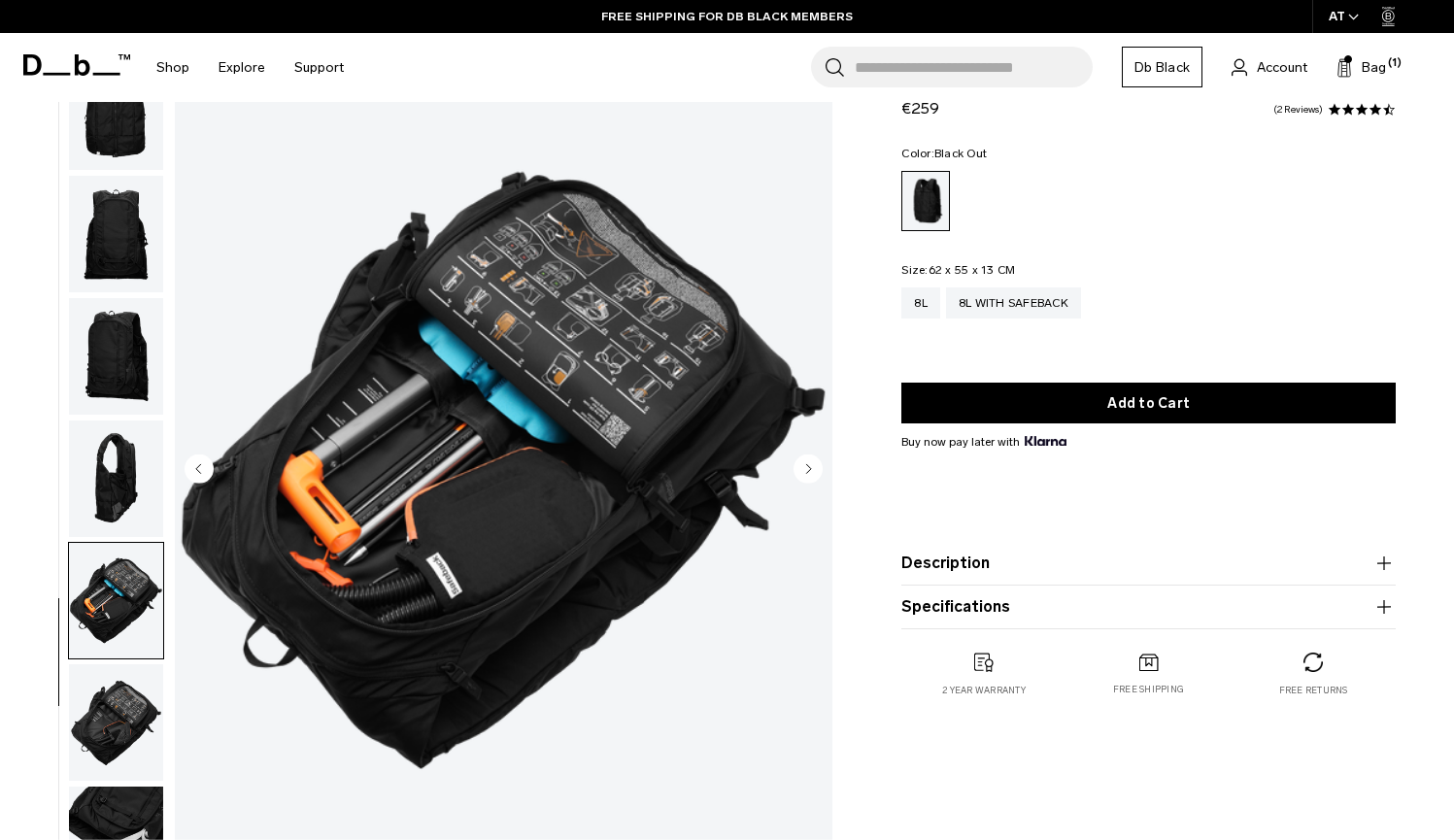 scroll, scrollTop: 271, scrollLeft: 0, axis: vertical 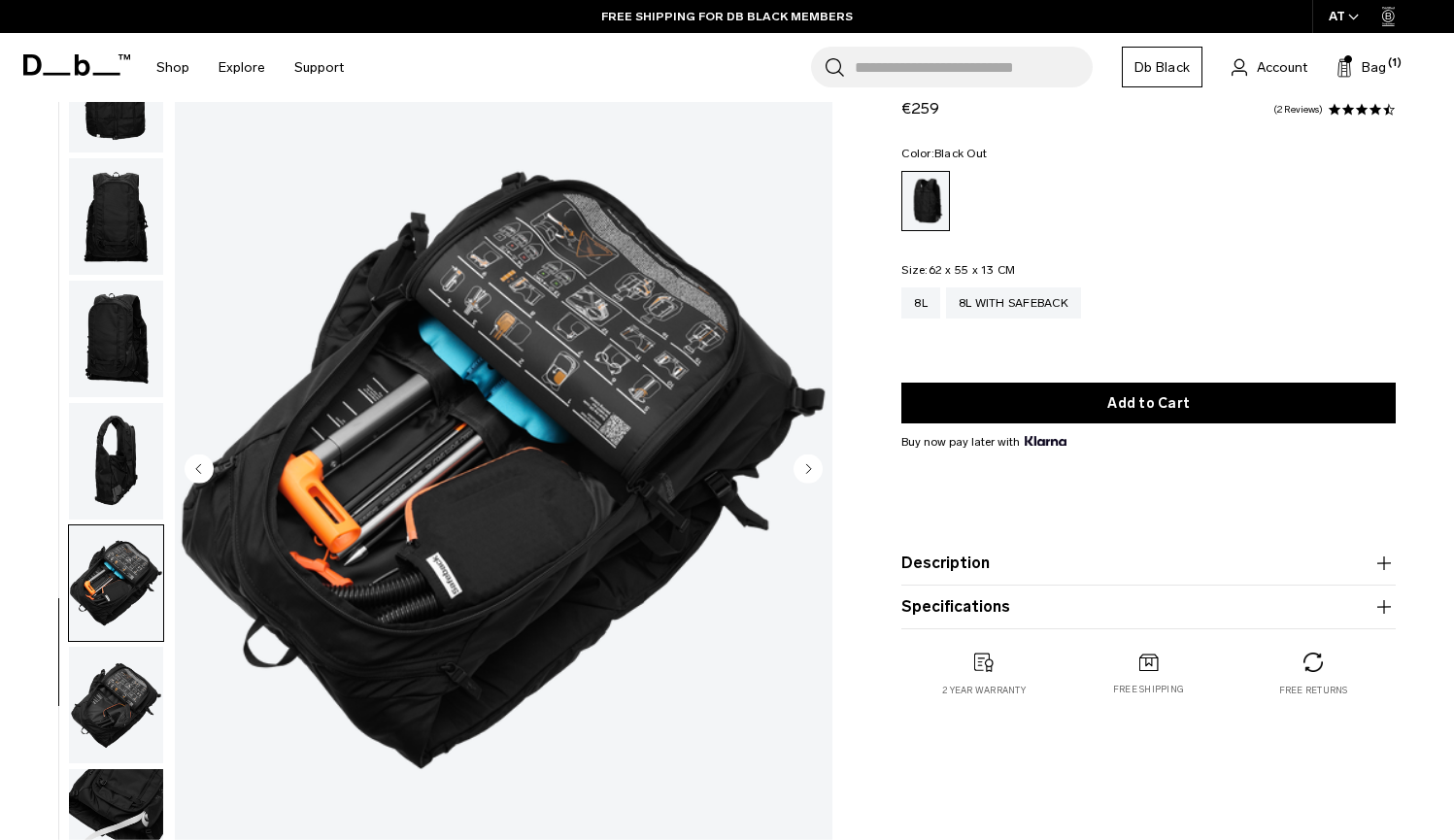 click at bounding box center [116, 461] 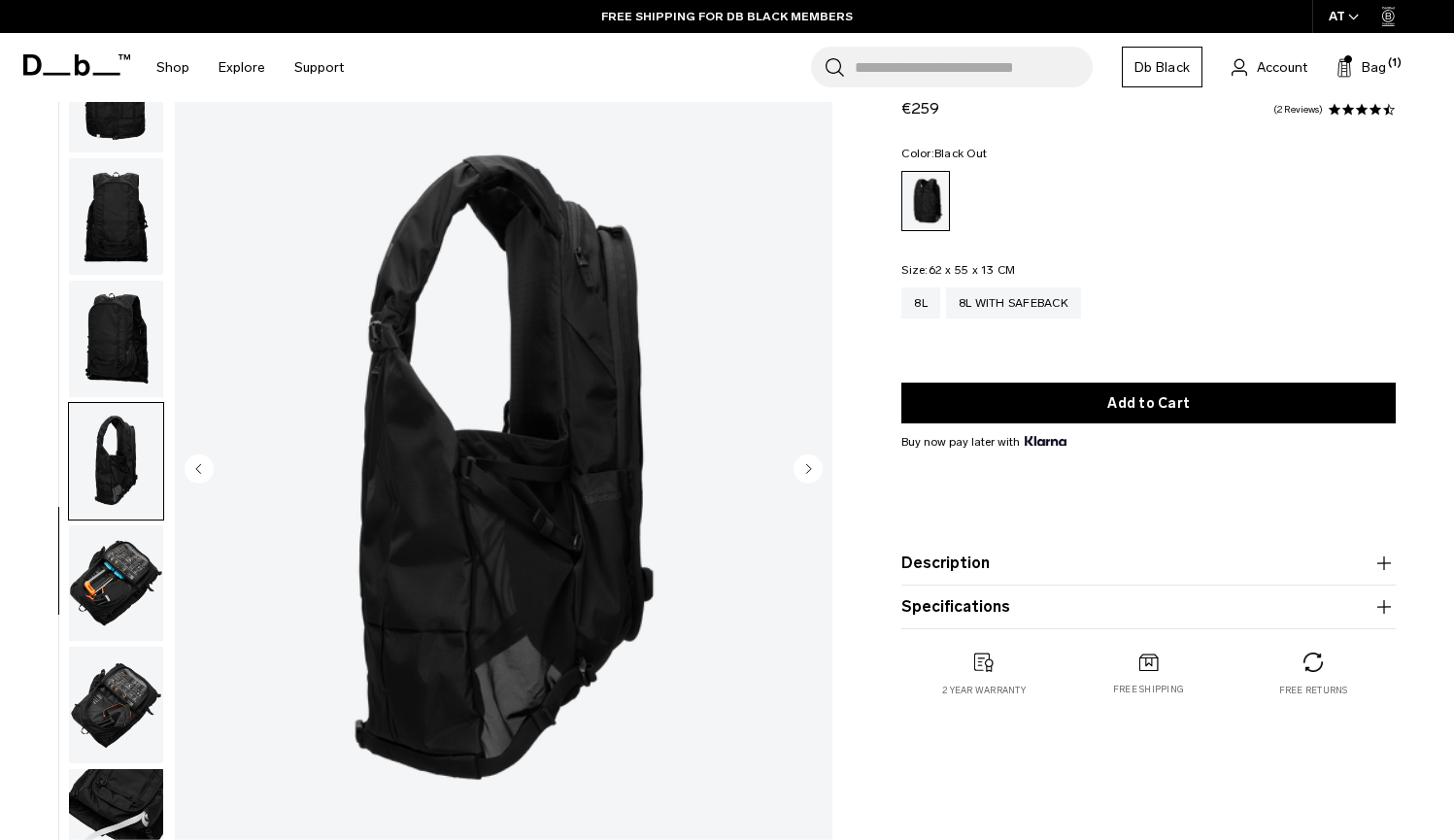 click at bounding box center (116, 339) 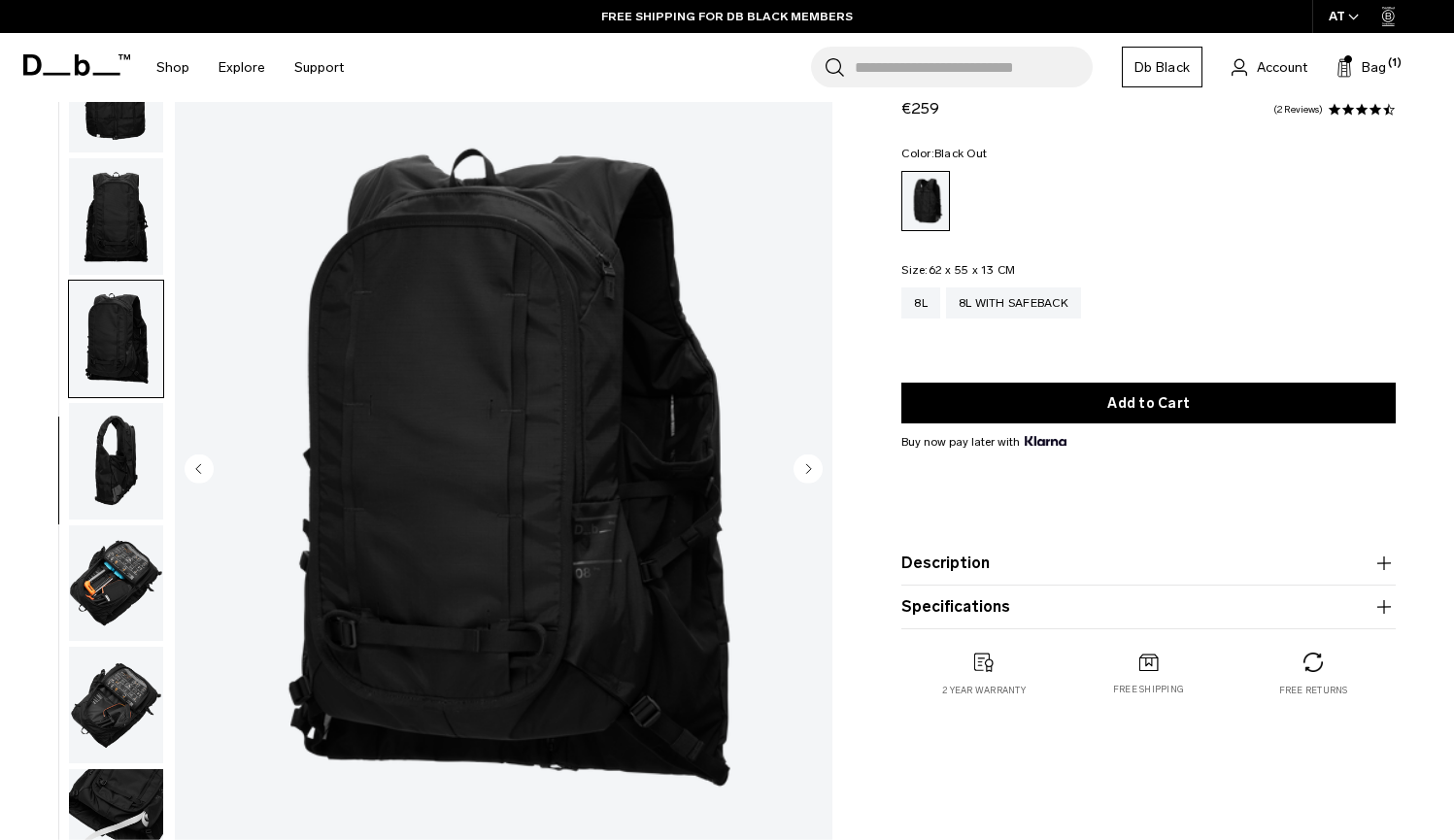 click at bounding box center (116, 217) 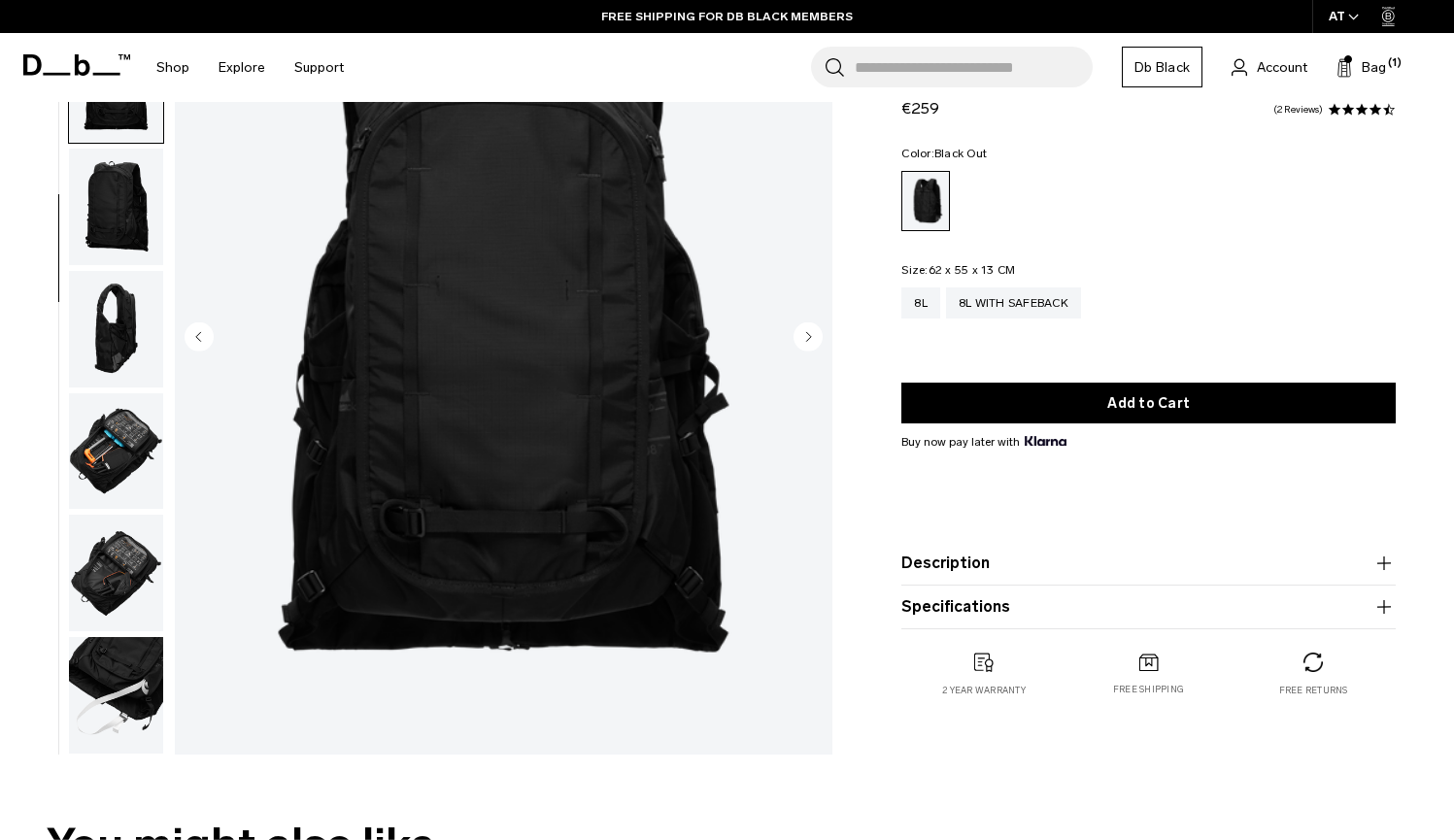 scroll, scrollTop: 554, scrollLeft: 0, axis: vertical 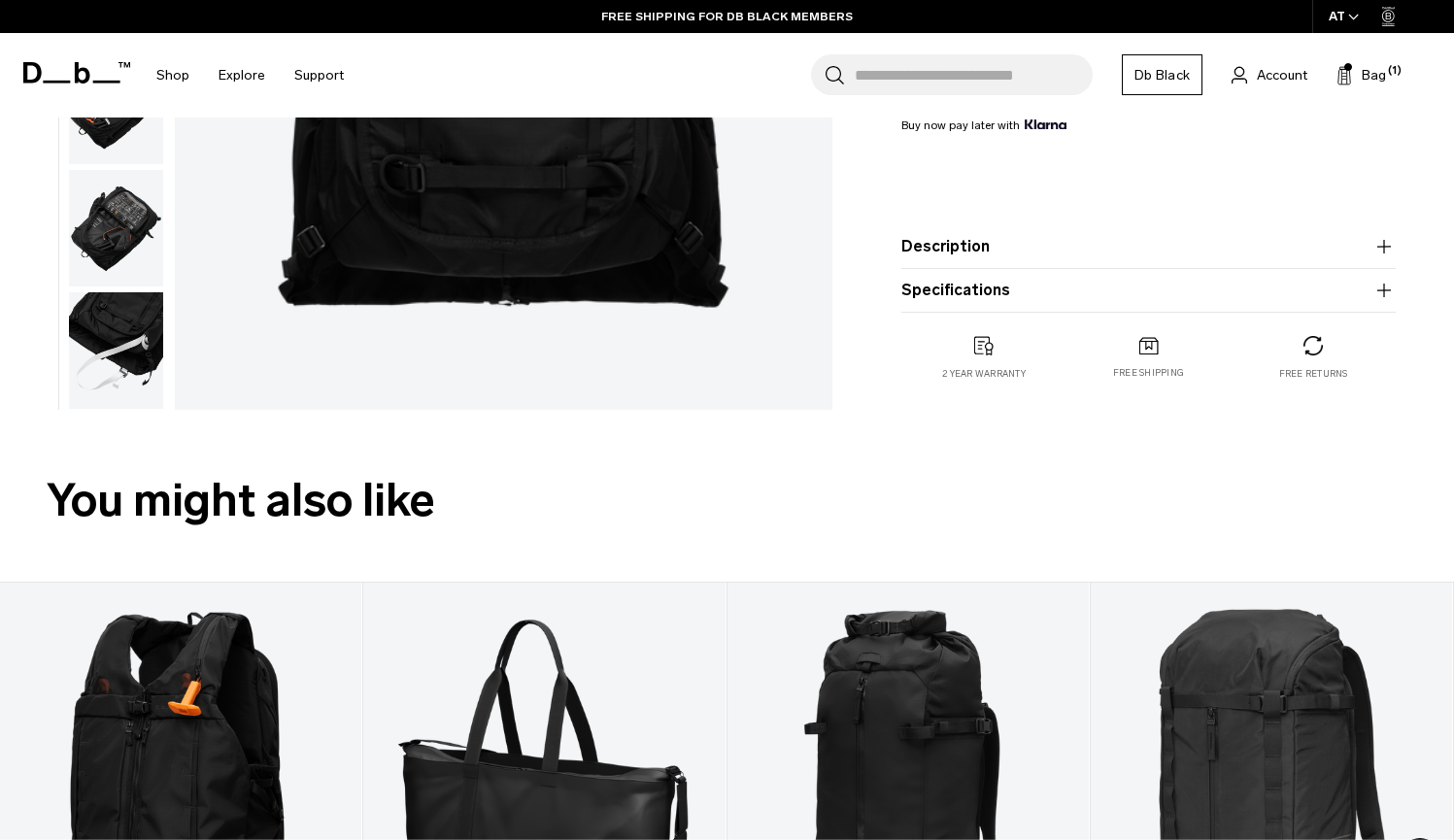 click at bounding box center (116, 351) 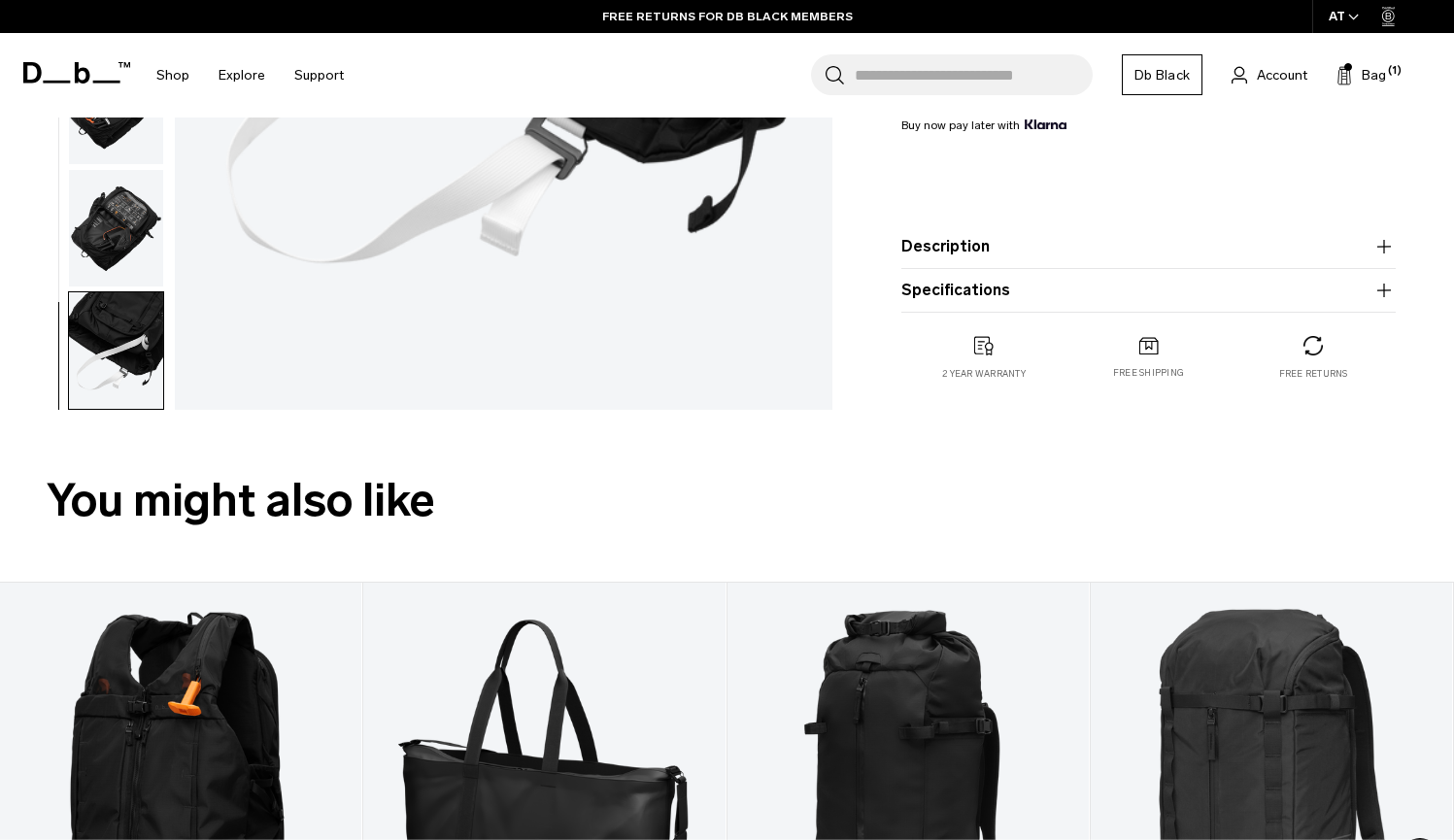 scroll, scrollTop: 43, scrollLeft: 0, axis: vertical 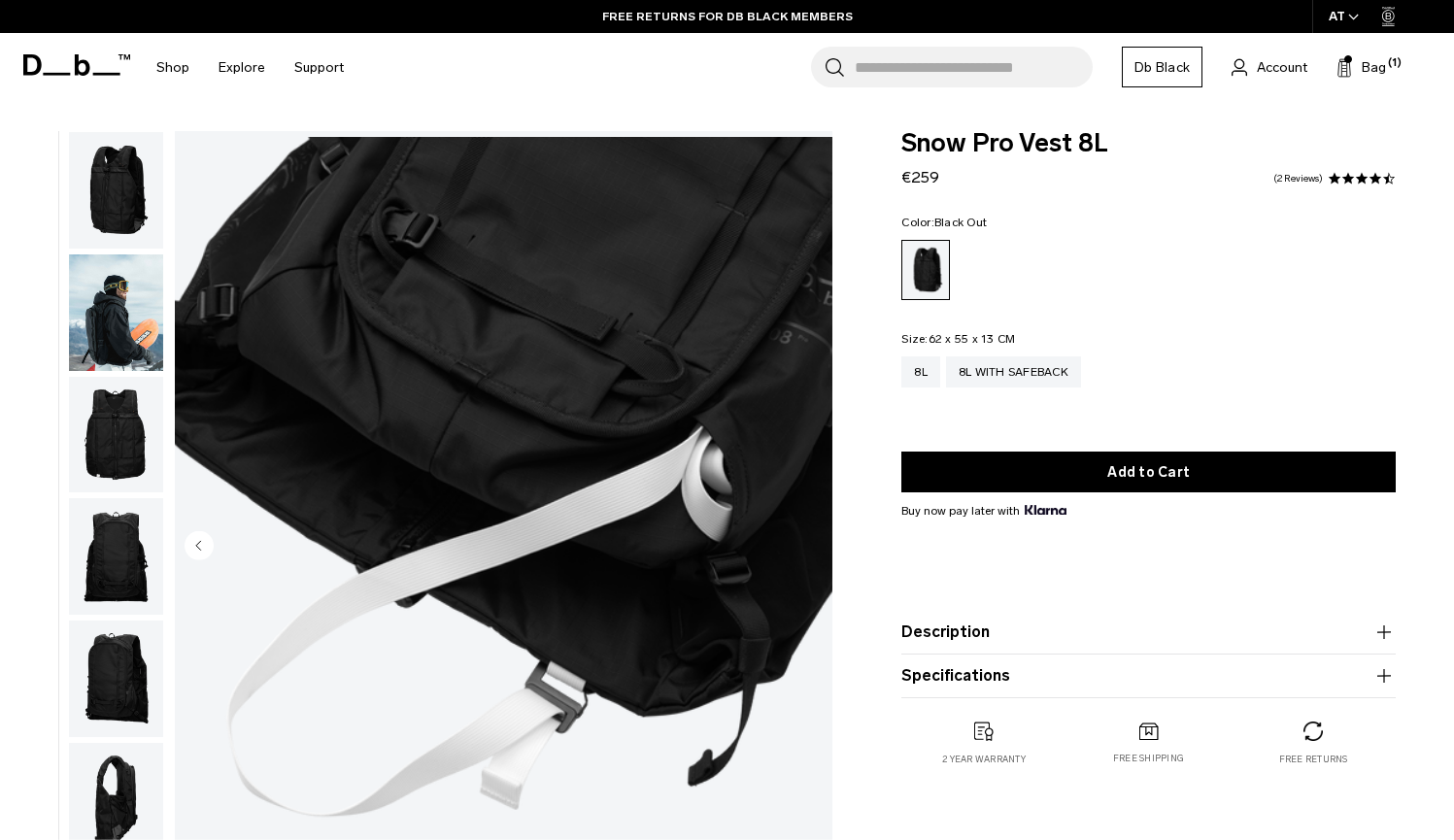 click at bounding box center (77, 65) 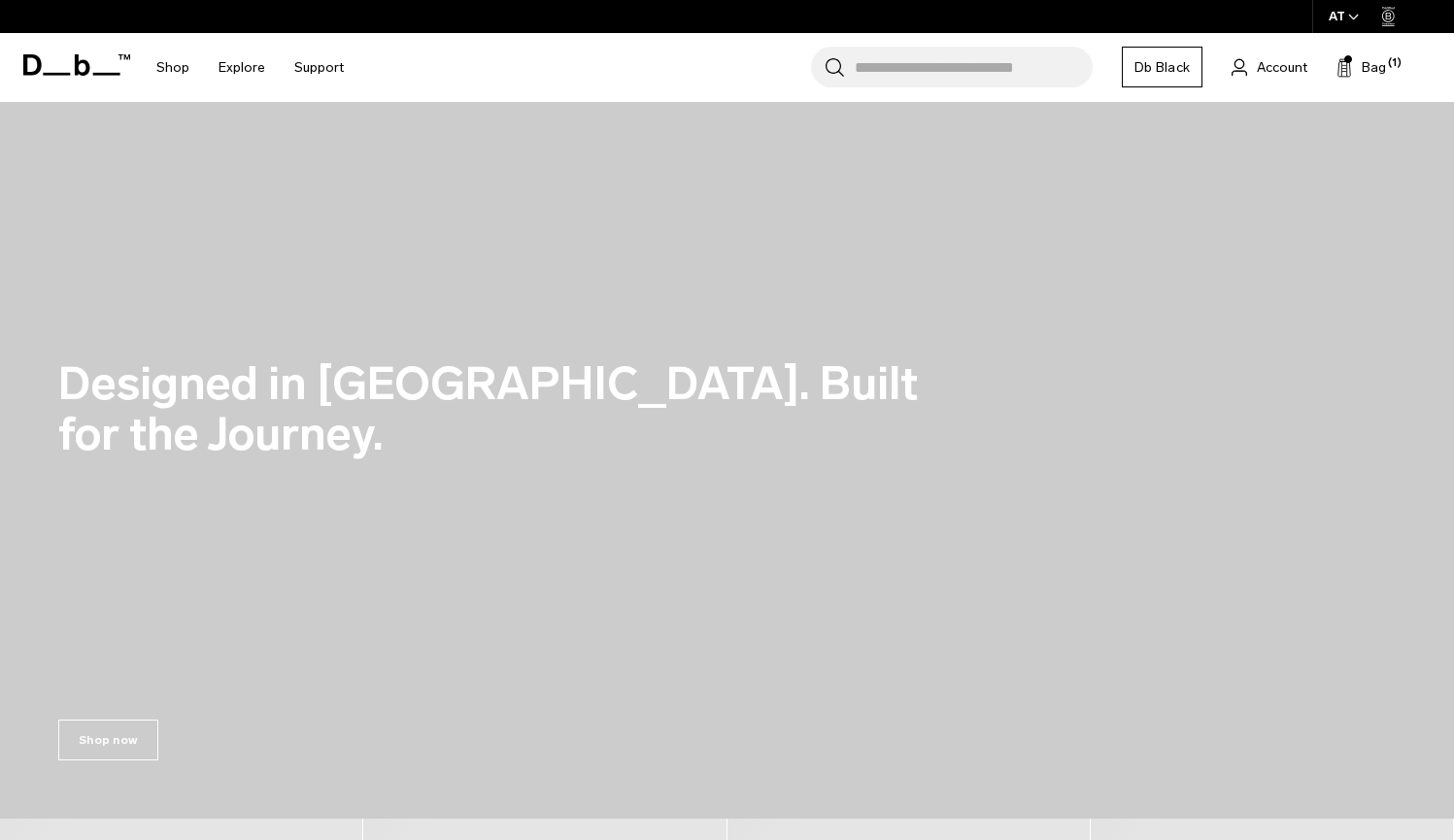 scroll, scrollTop: 0, scrollLeft: 0, axis: both 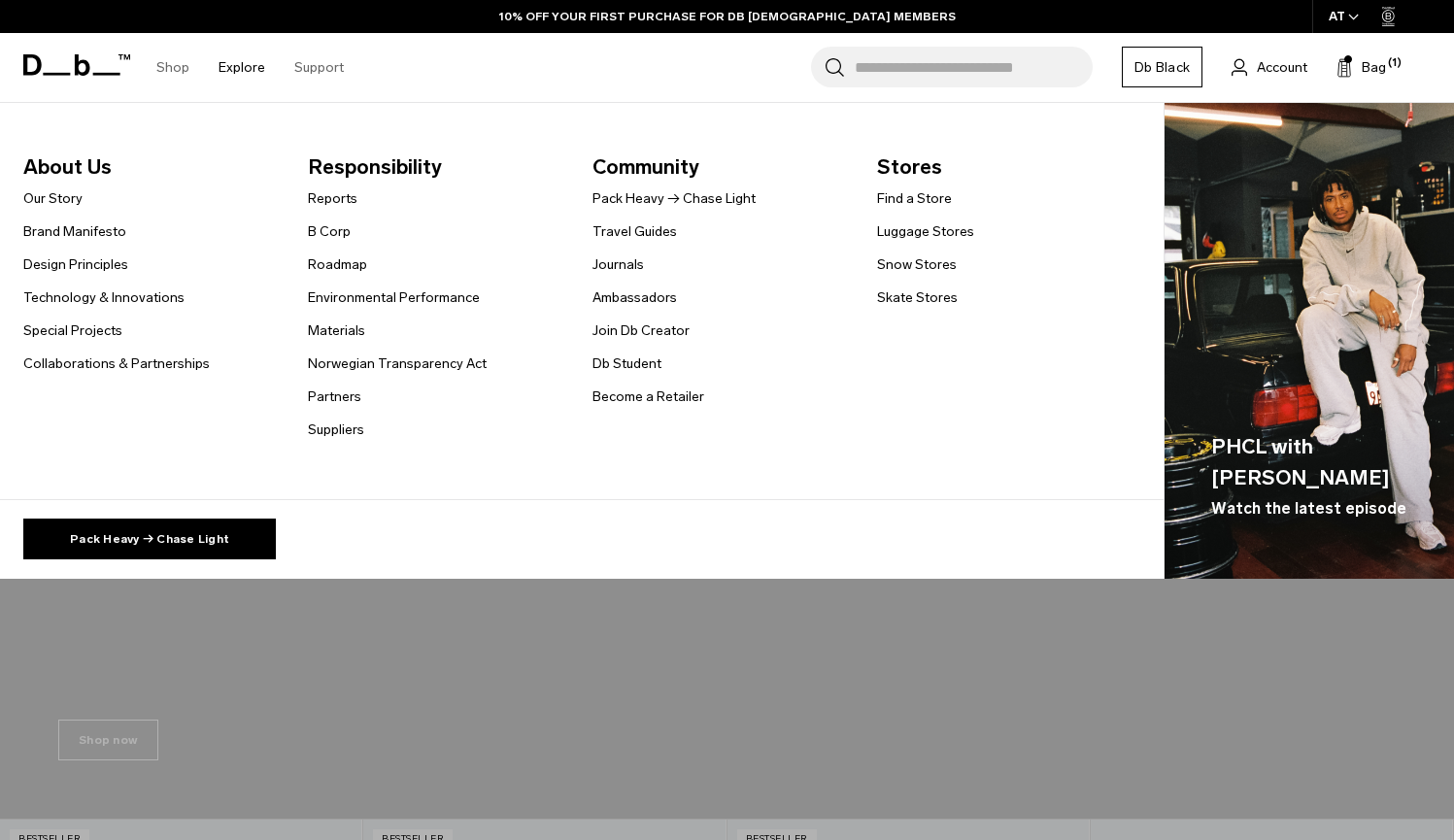 drag, startPoint x: 113, startPoint y: 77, endPoint x: 500, endPoint y: 133, distance: 391.0307 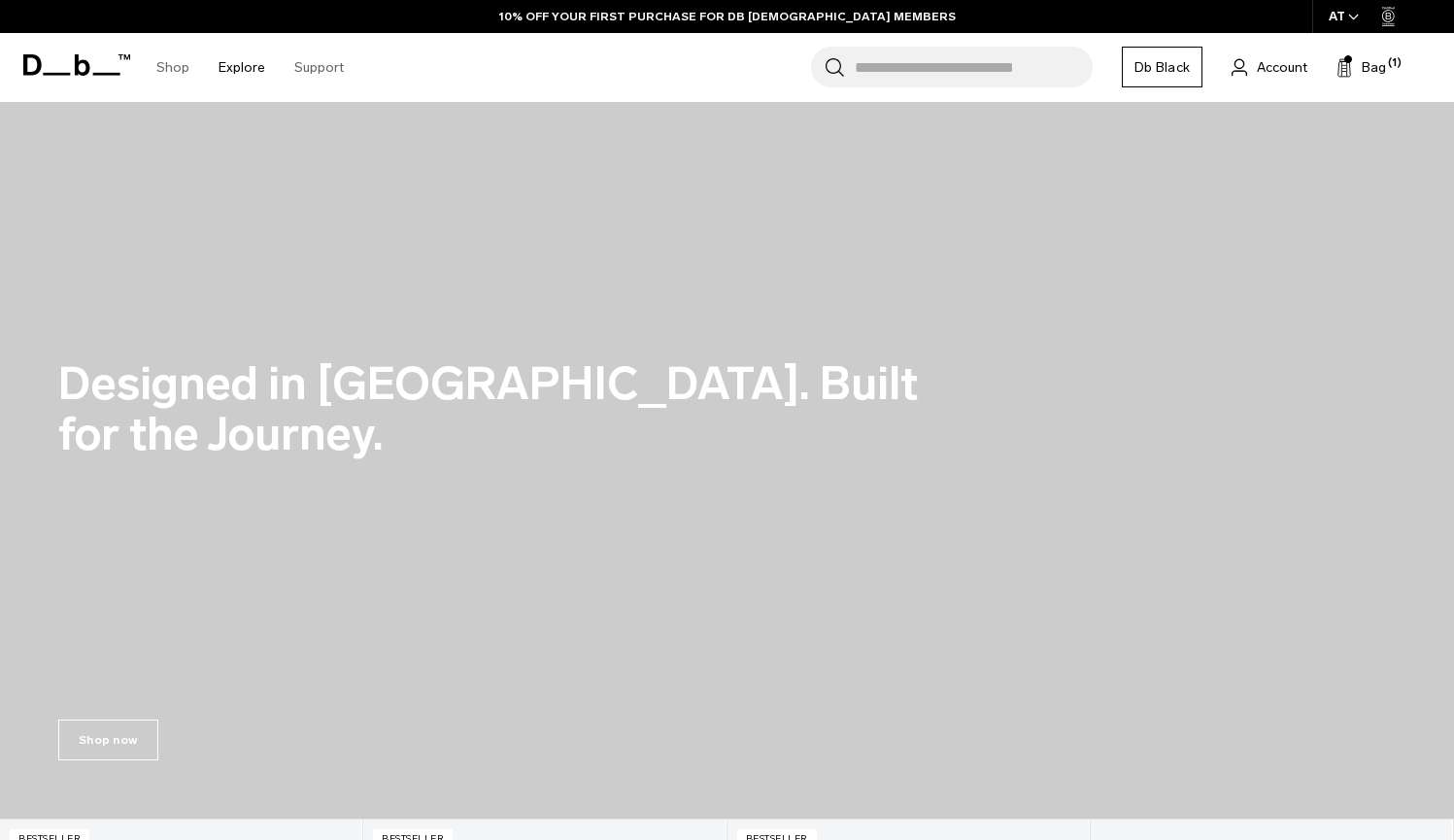click on "Db
Shop
By Category
All Products
Bestsellers
New Arrivals" at bounding box center (727, 67) 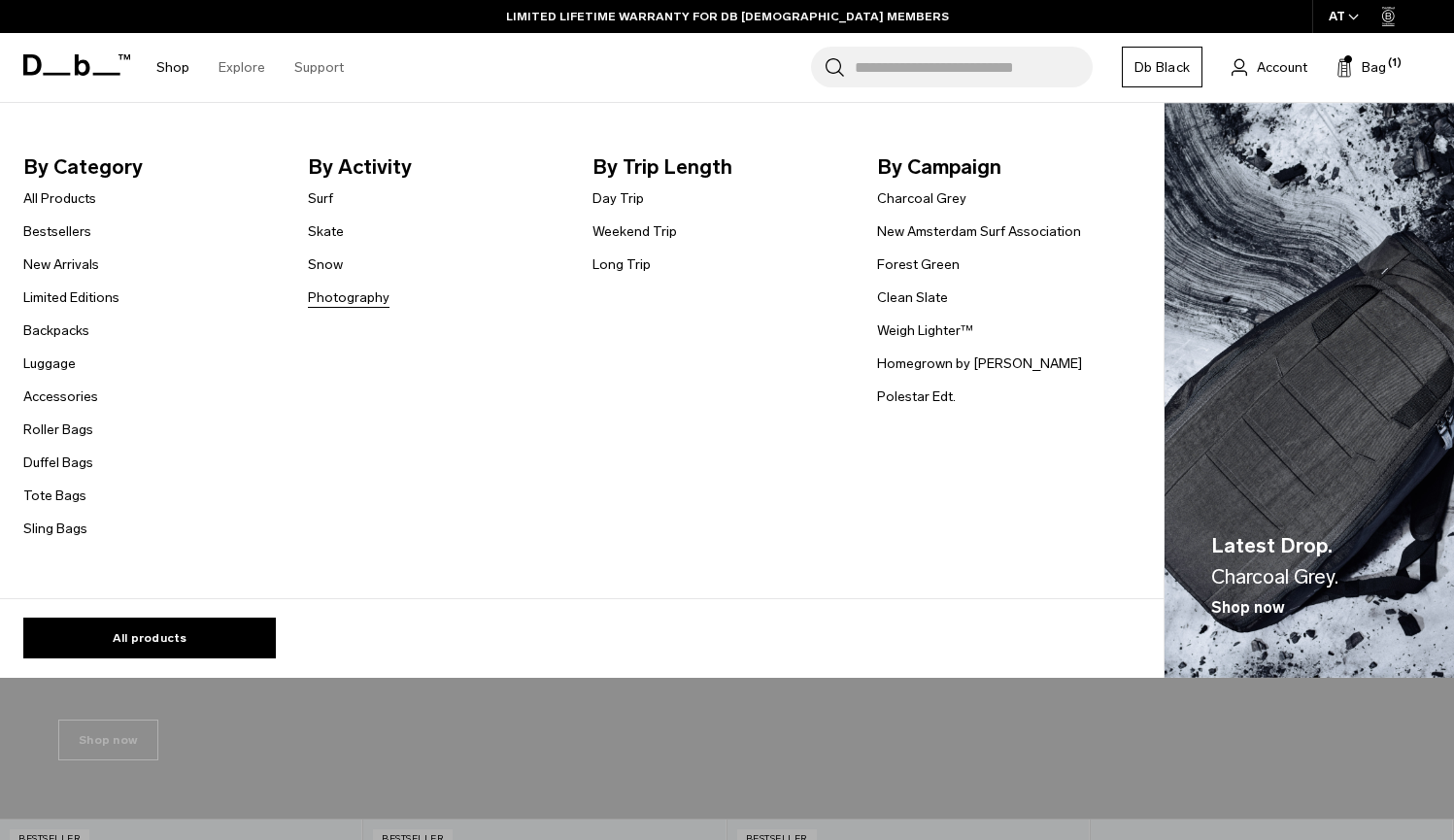 click on "Photography" at bounding box center [349, 297] 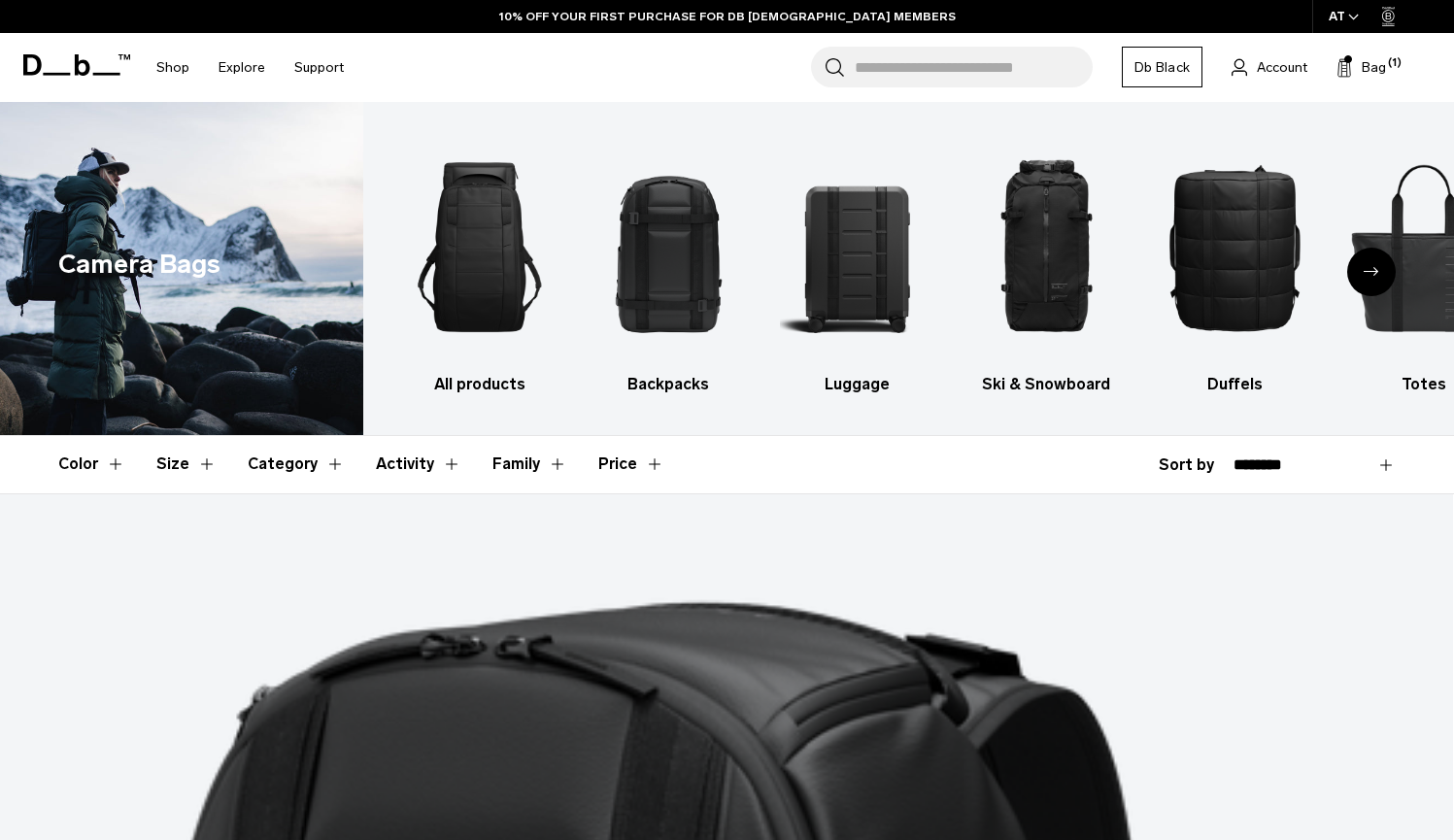 scroll, scrollTop: 398, scrollLeft: 0, axis: vertical 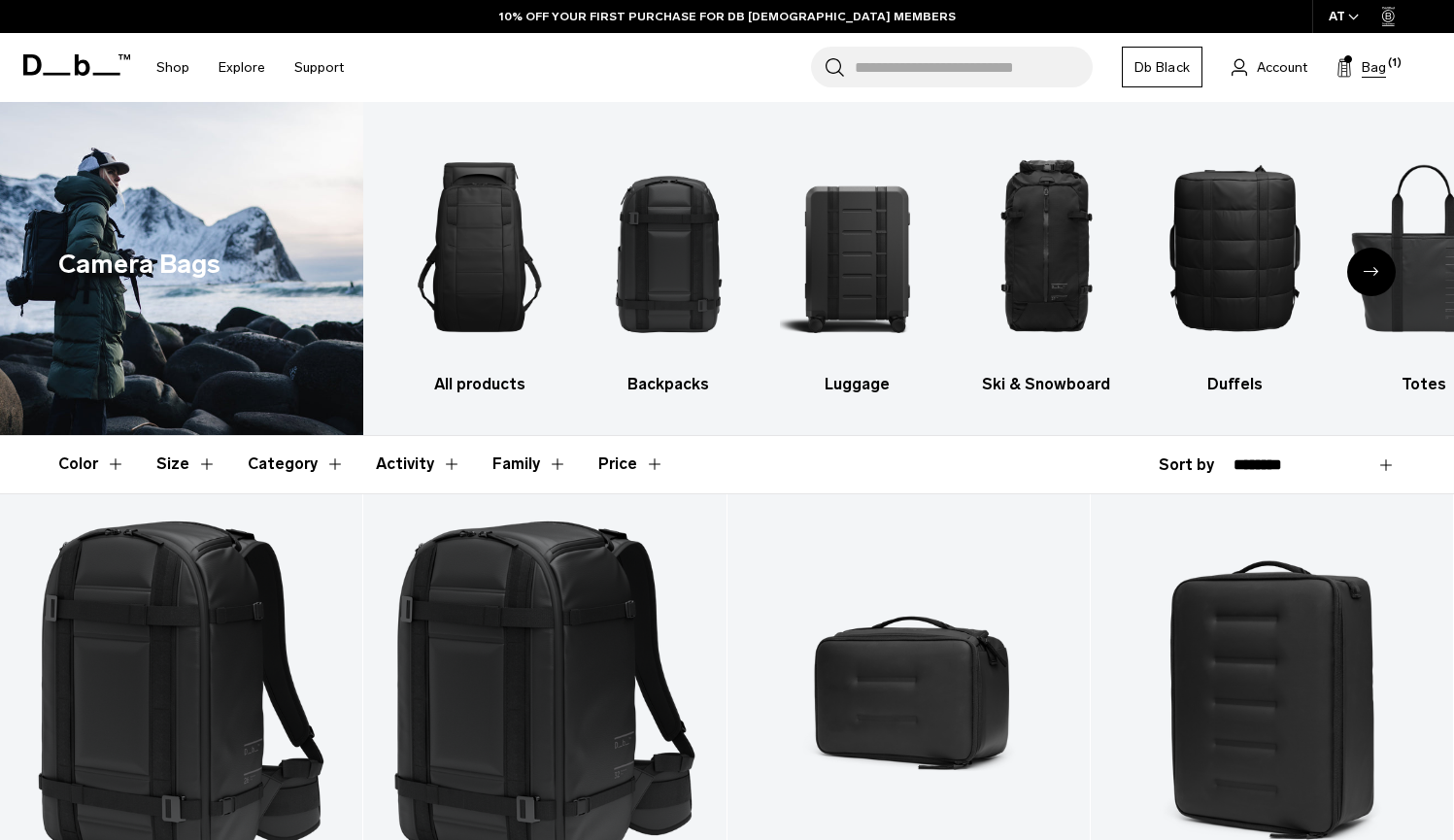 click on "Bag" at bounding box center [1373, 67] 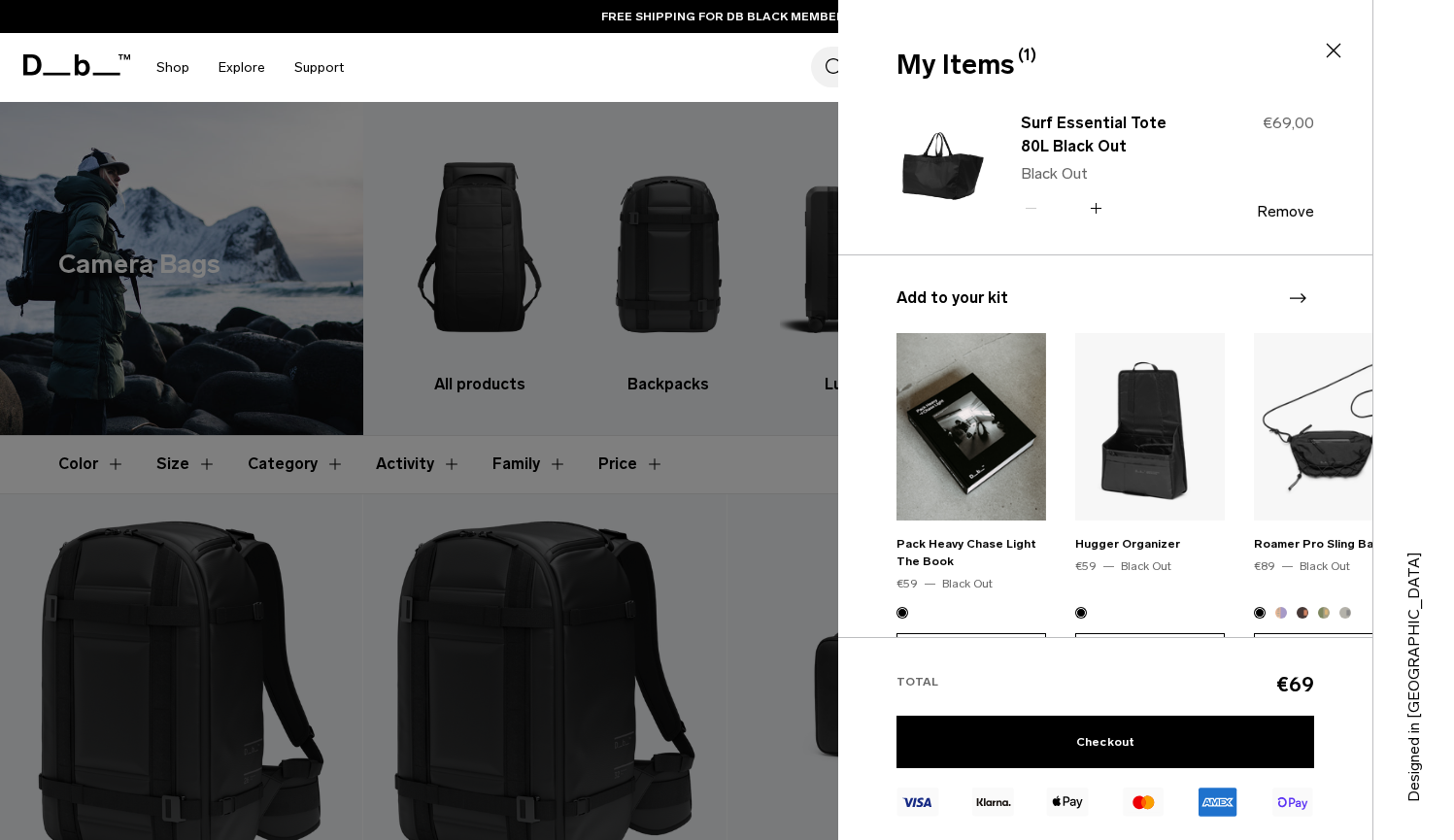 scroll, scrollTop: 177, scrollLeft: 0, axis: vertical 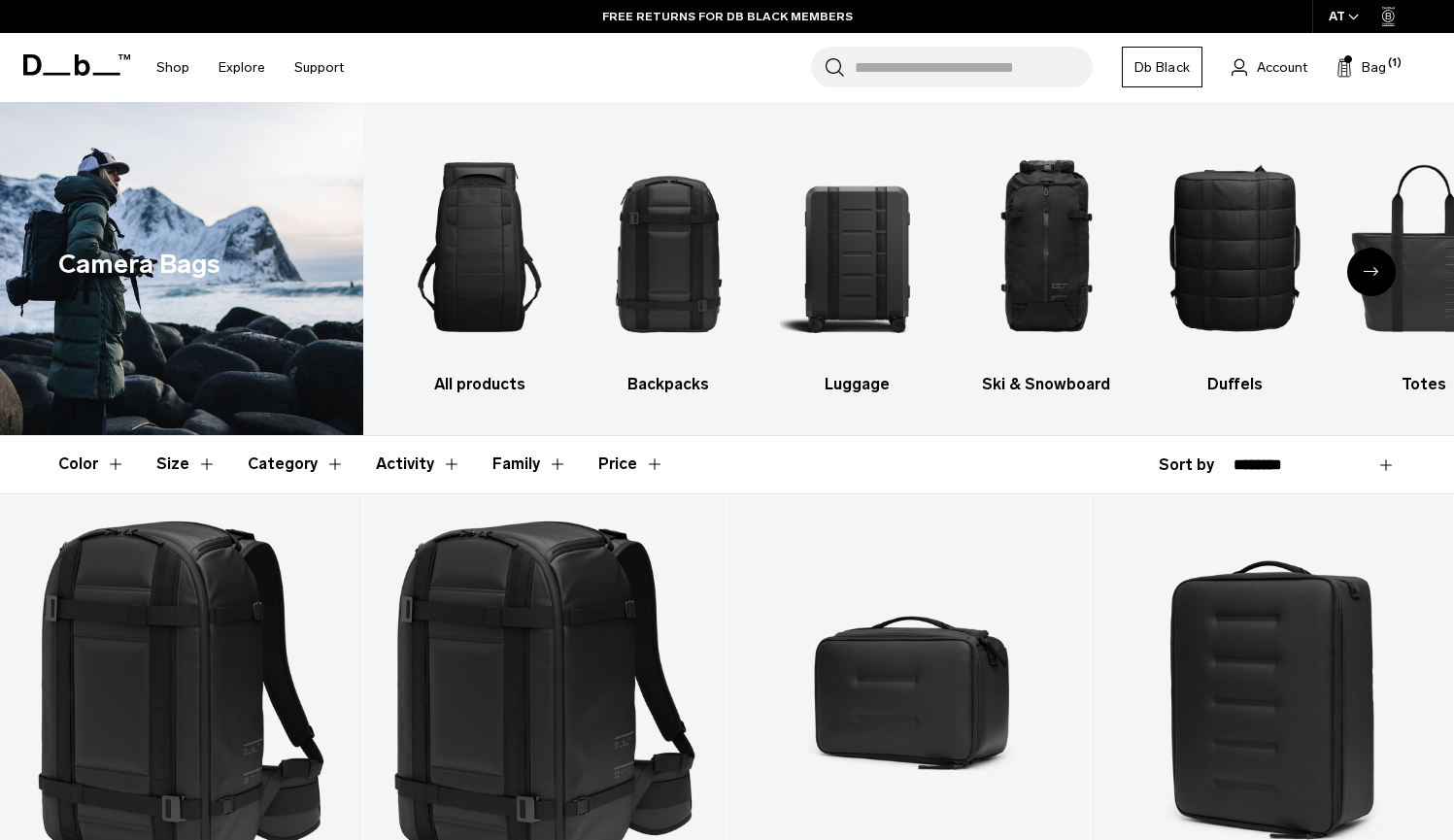 click 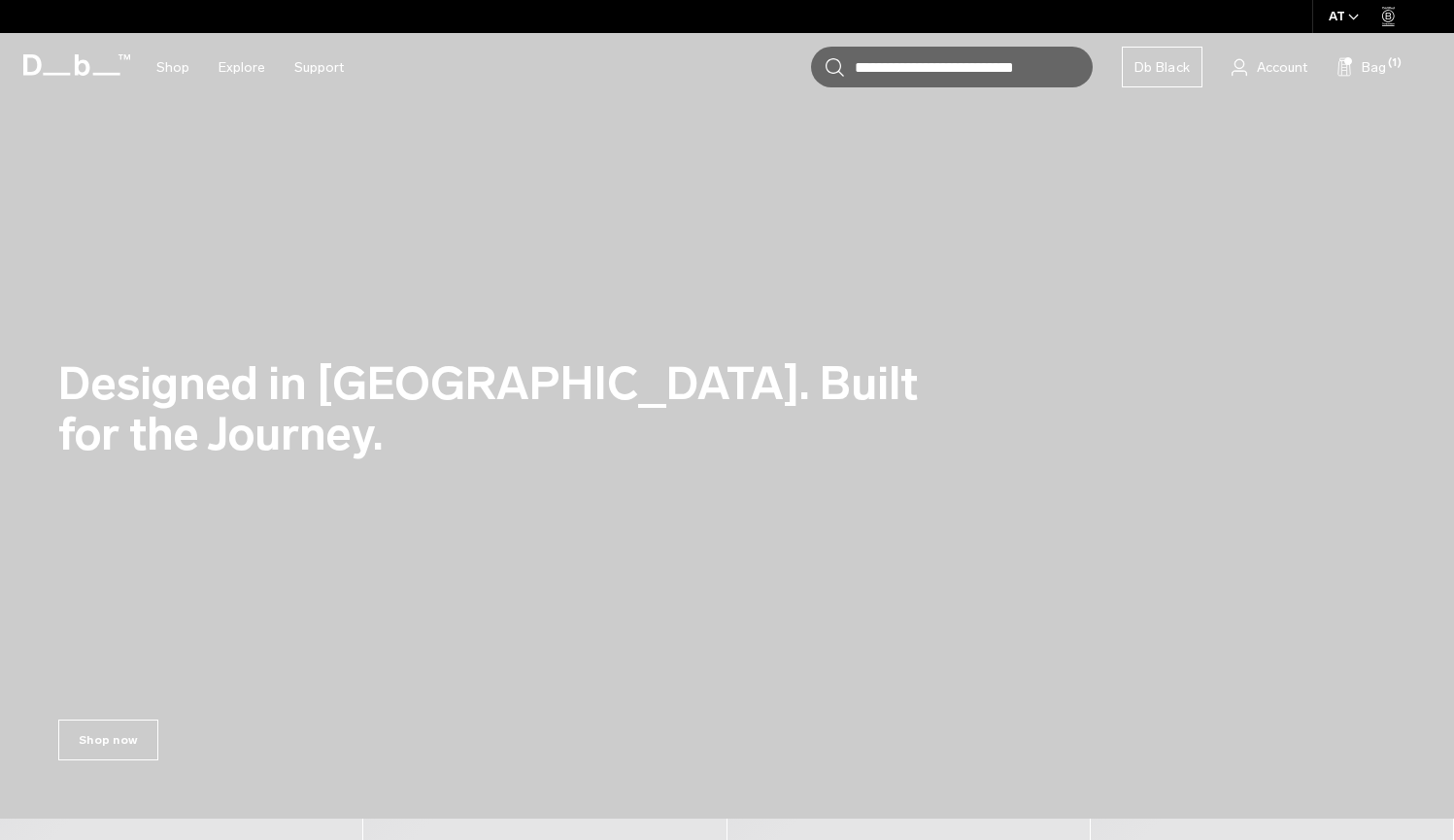 scroll, scrollTop: 0, scrollLeft: 0, axis: both 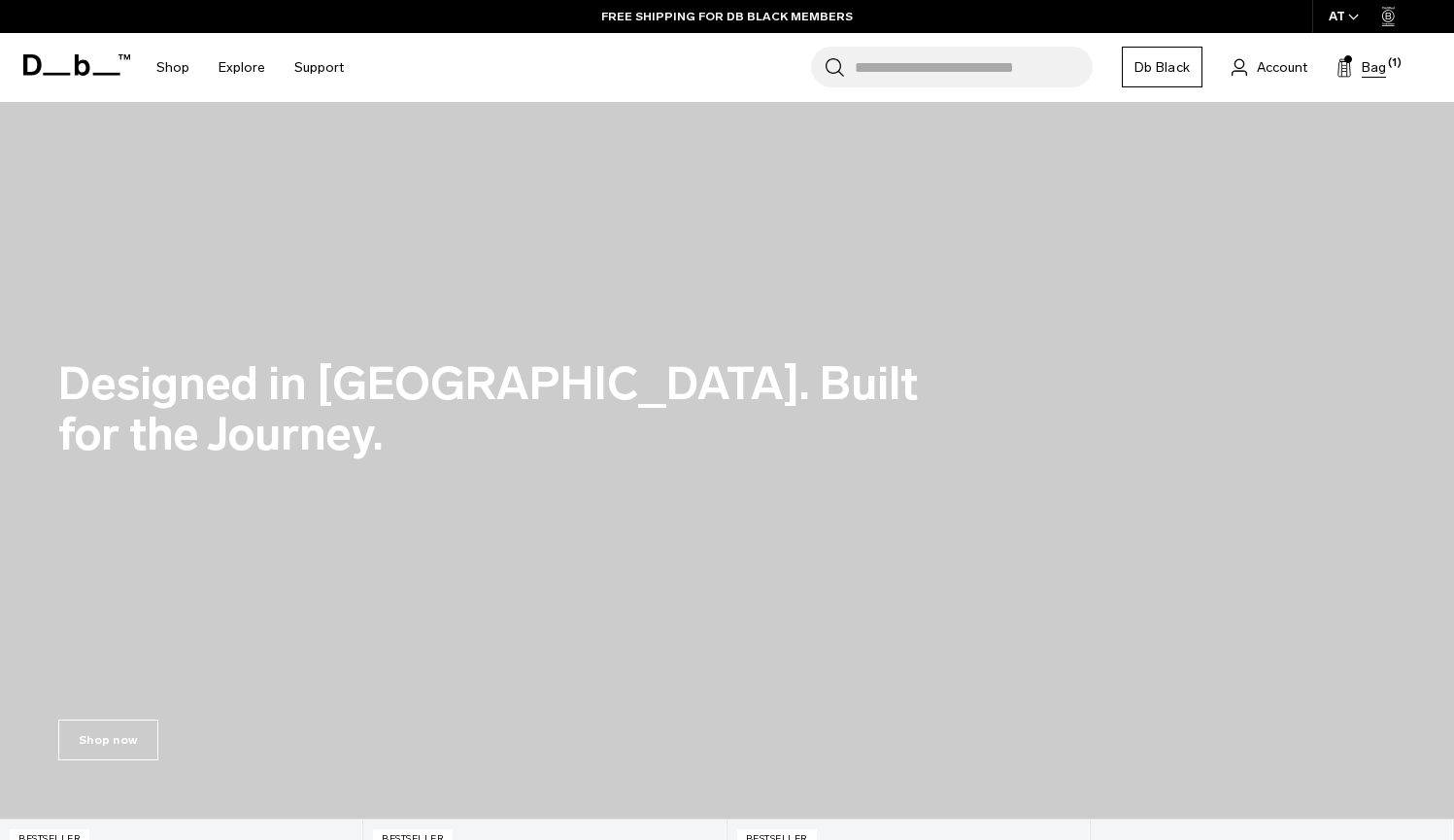 click on "Bag" at bounding box center (1373, 67) 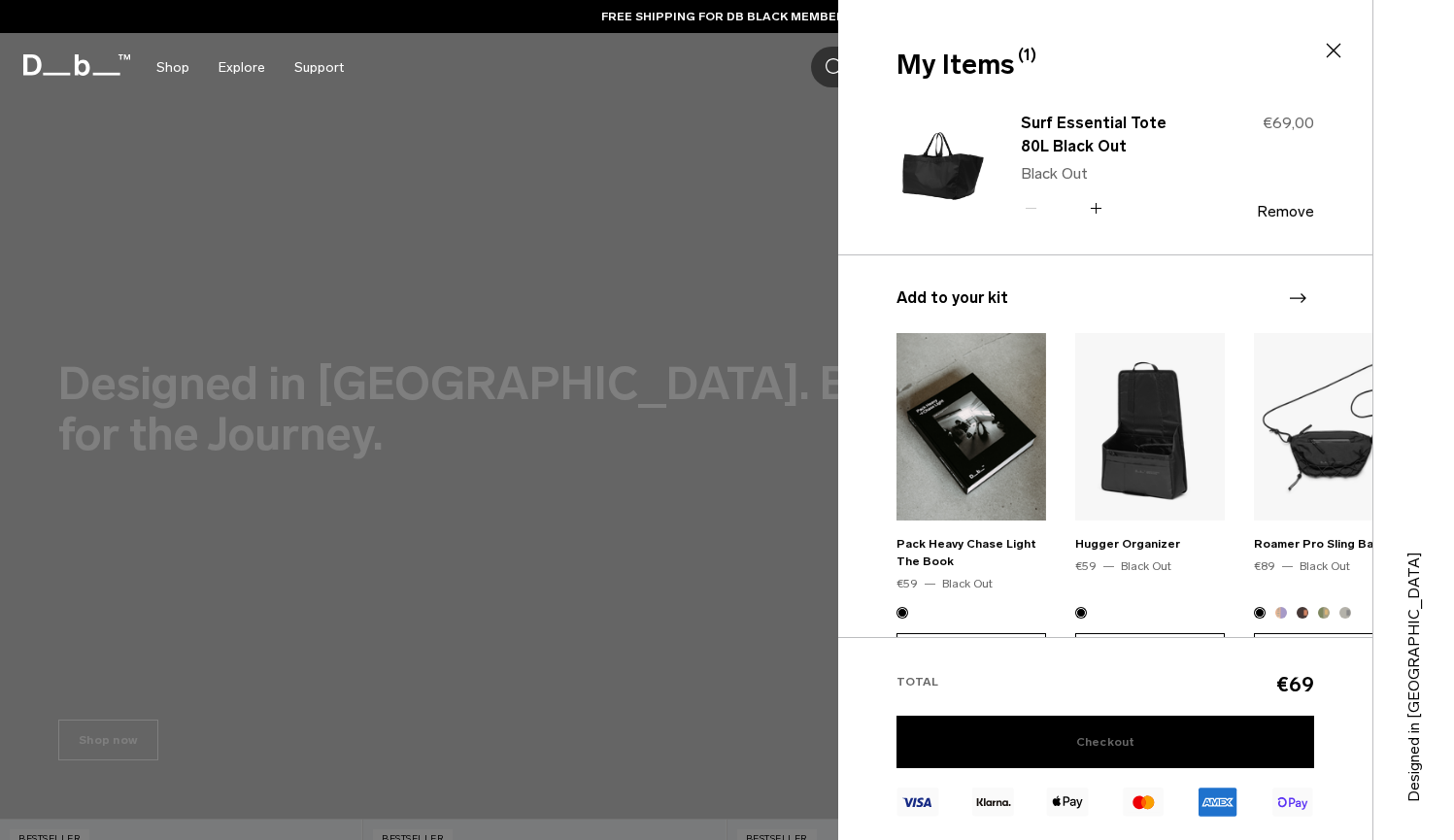 click on "Checkout" at bounding box center [1105, 742] 